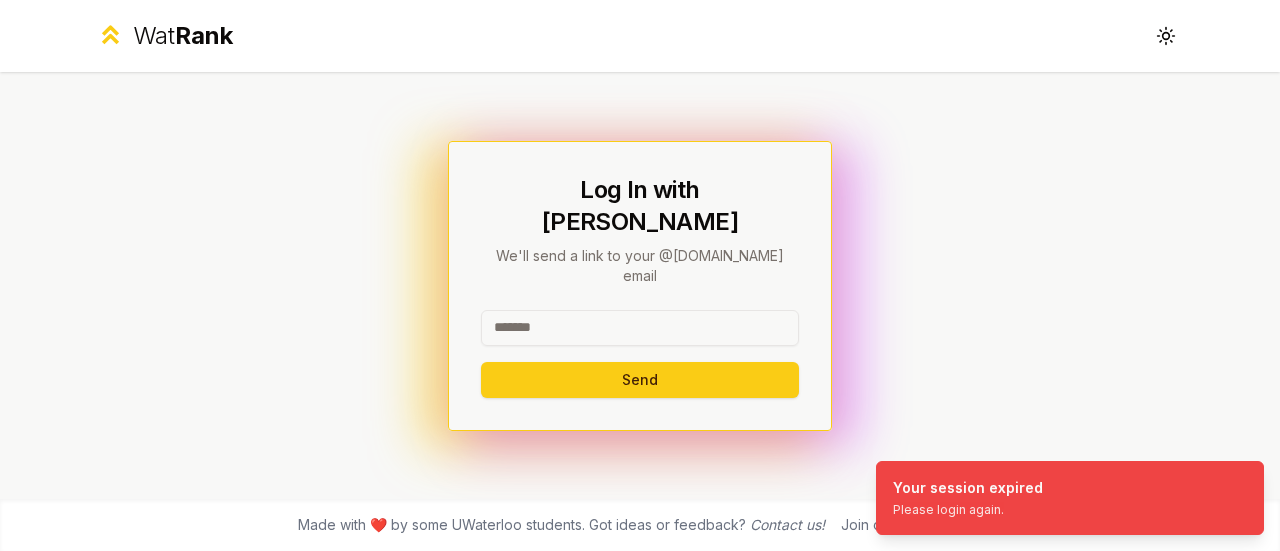 scroll, scrollTop: 0, scrollLeft: 0, axis: both 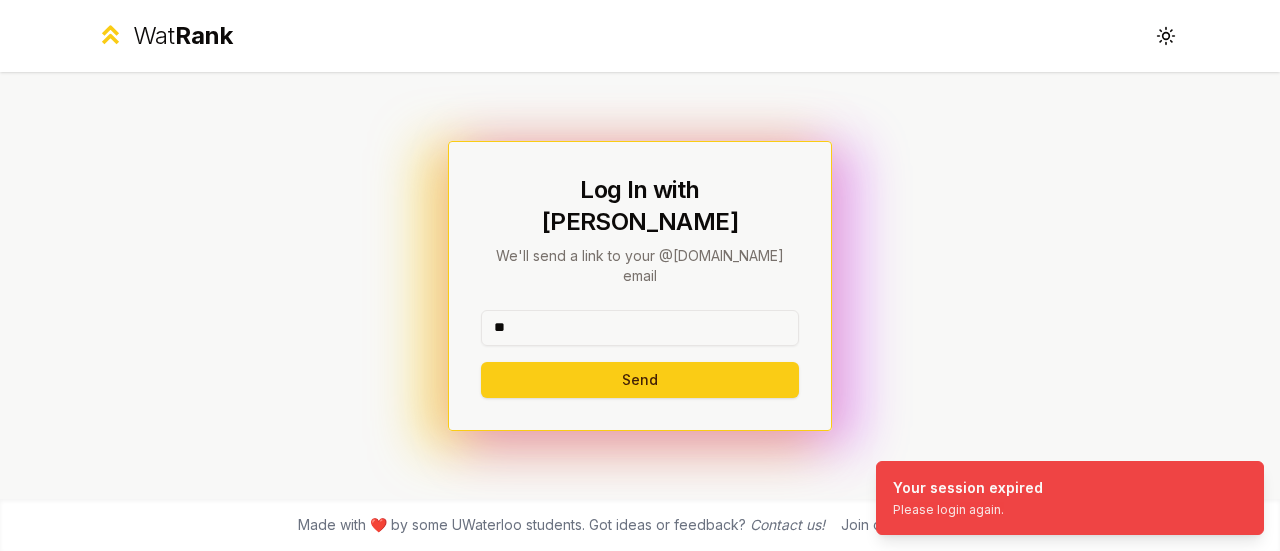 type on "********" 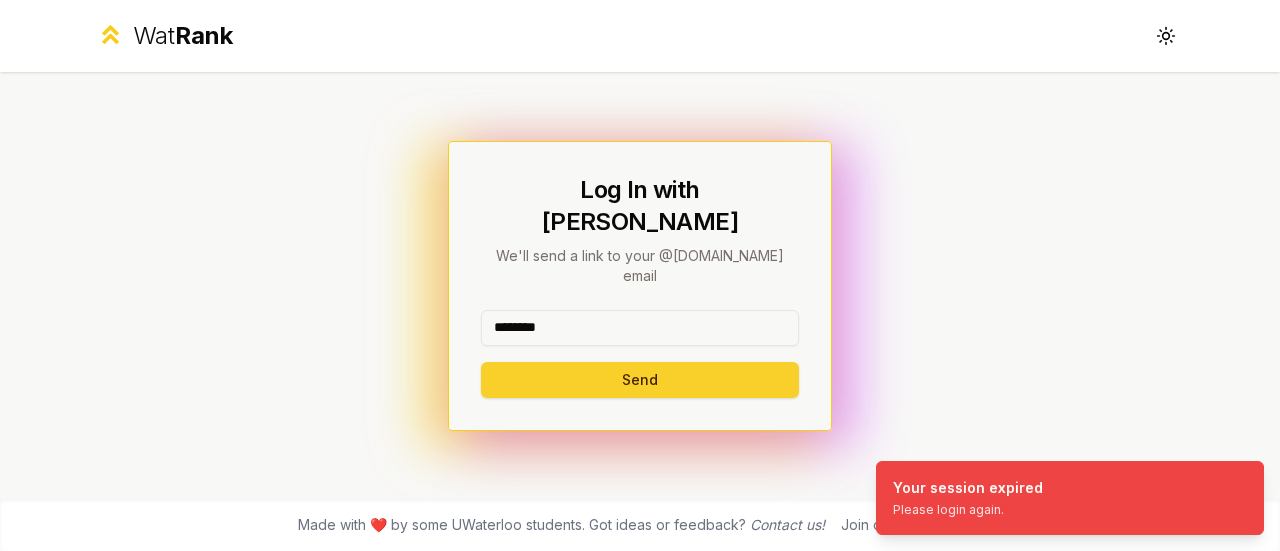 click on "Send" at bounding box center [640, 380] 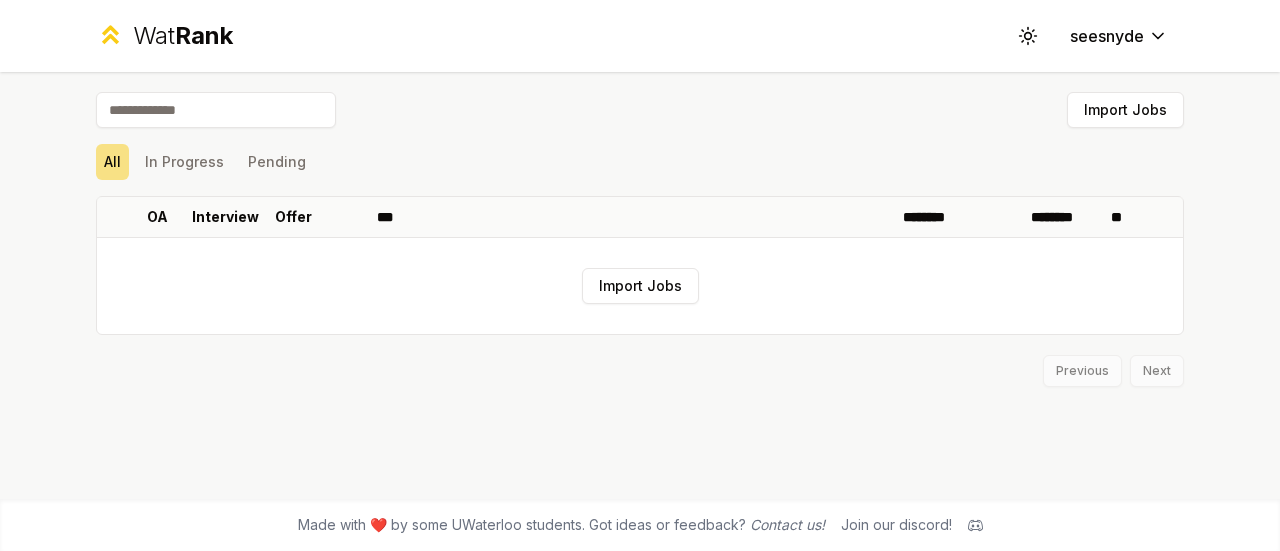 scroll, scrollTop: 0, scrollLeft: 0, axis: both 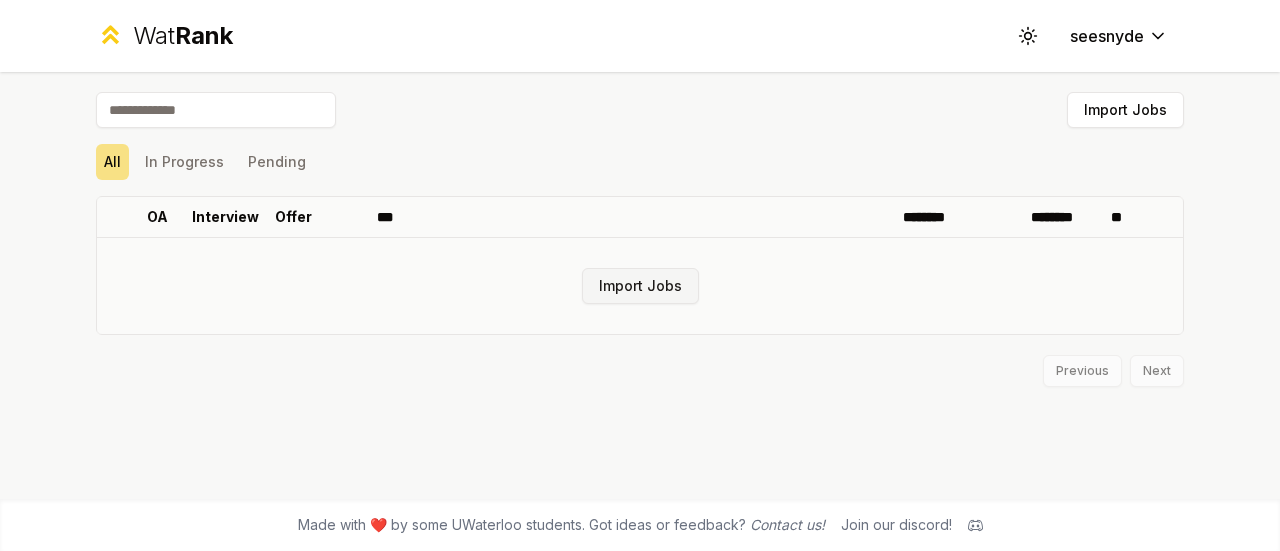 click on "Import Jobs" at bounding box center [640, 286] 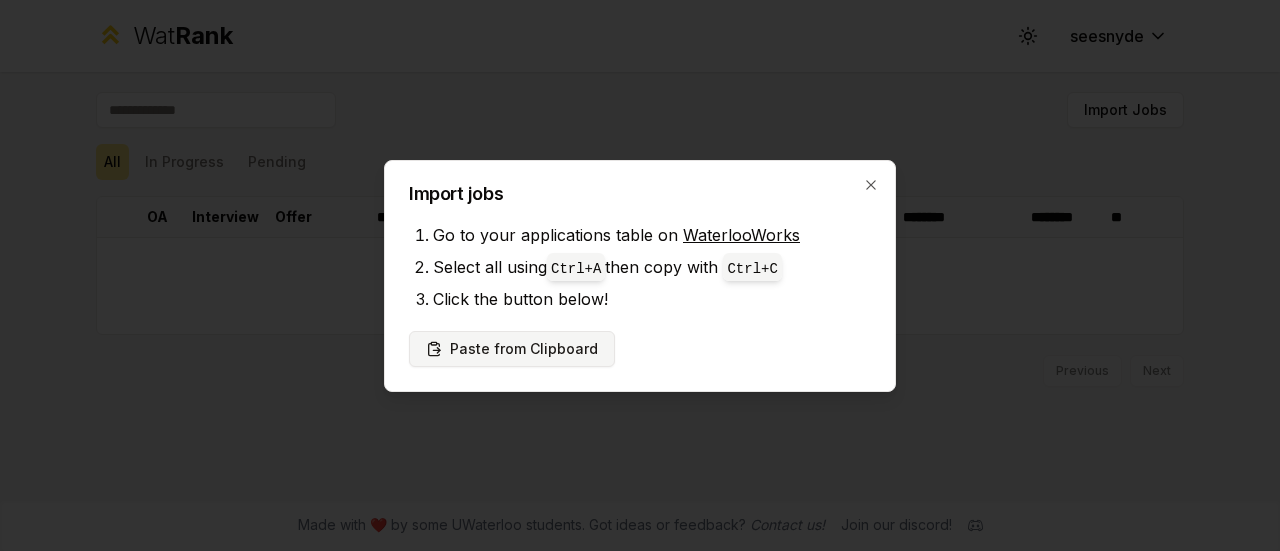 click on "Paste from Clipboard" at bounding box center (512, 349) 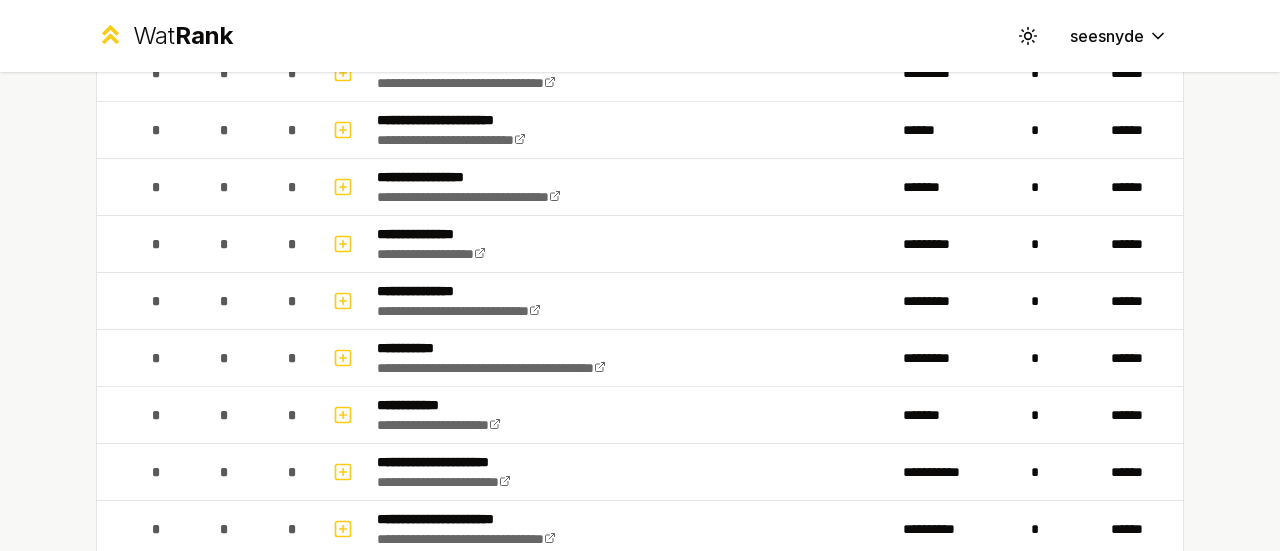 scroll, scrollTop: 0, scrollLeft: 0, axis: both 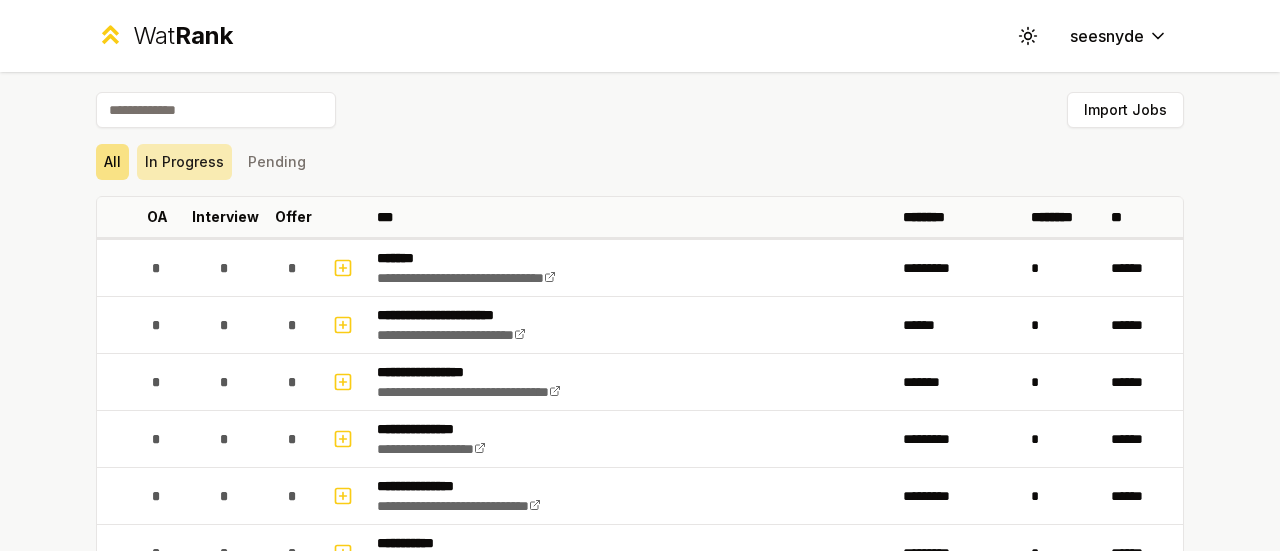 click on "In Progress" at bounding box center [184, 162] 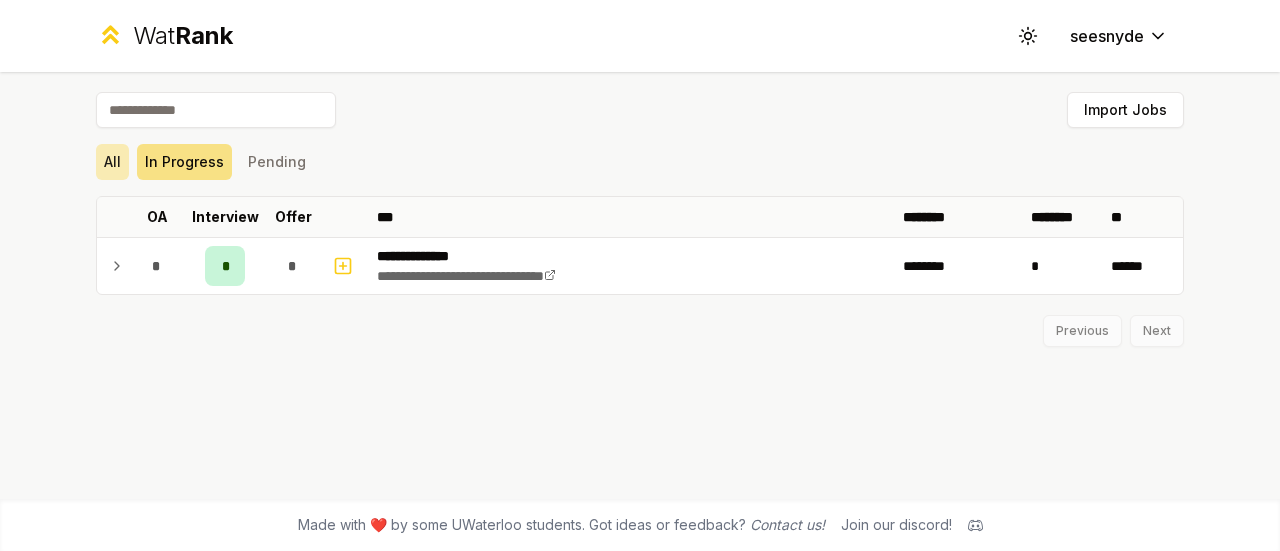click on "All" at bounding box center (112, 162) 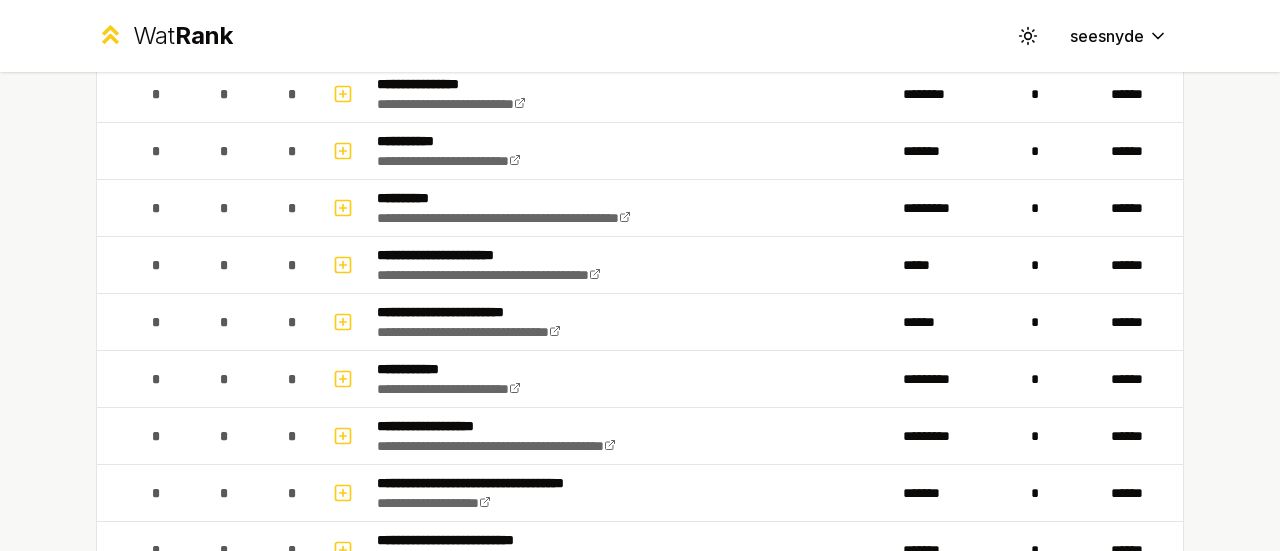 scroll, scrollTop: 1259, scrollLeft: 0, axis: vertical 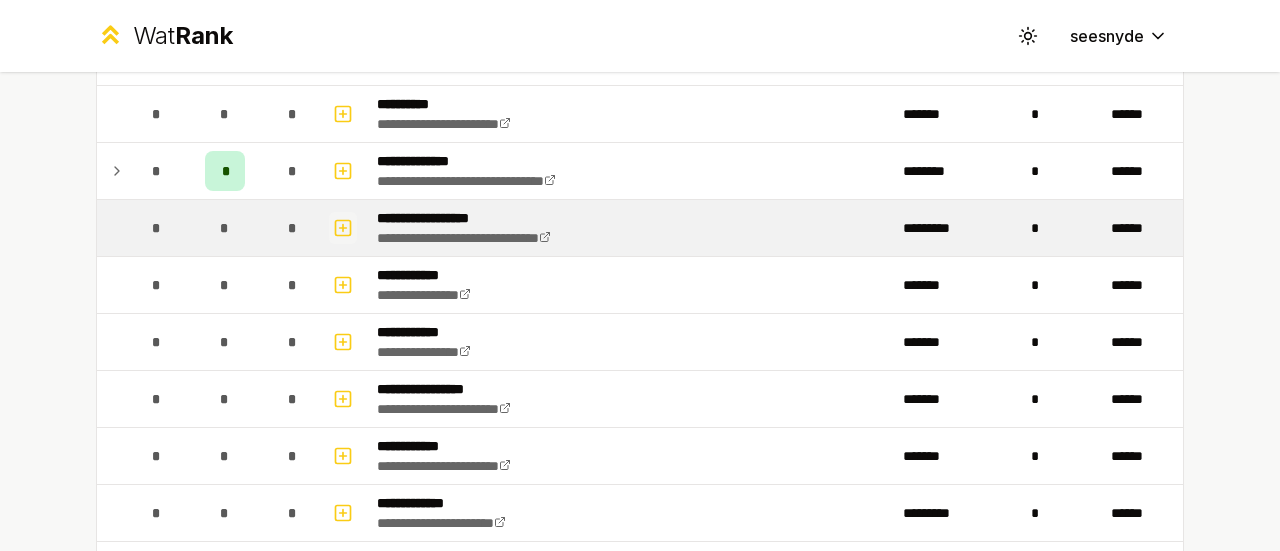 click 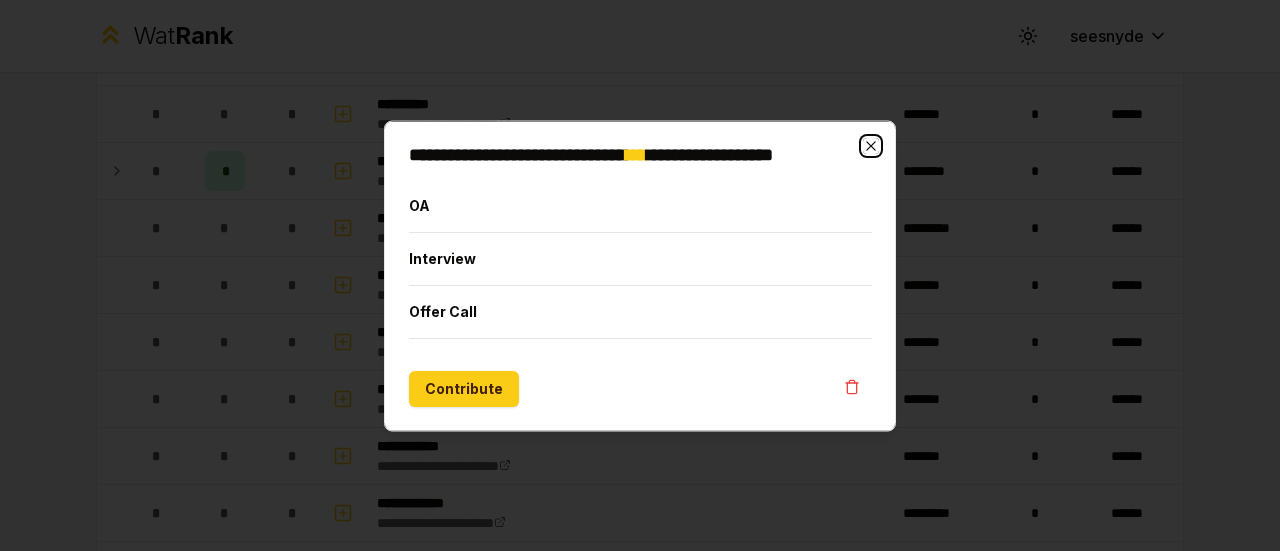 click 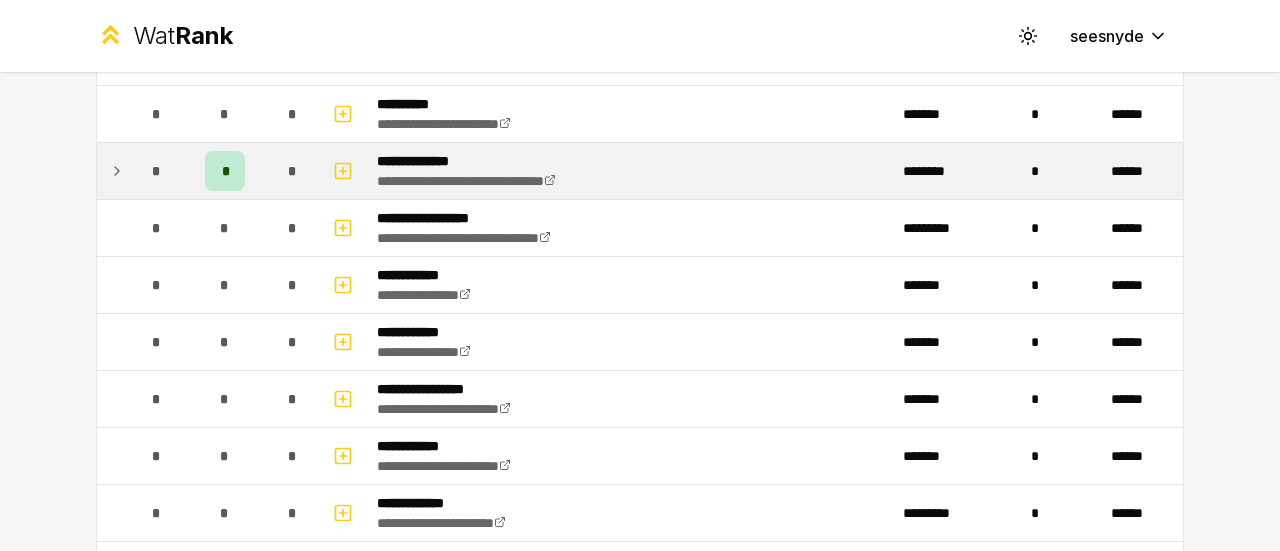 drag, startPoint x: 868, startPoint y: 147, endPoint x: 236, endPoint y: 183, distance: 633.0245 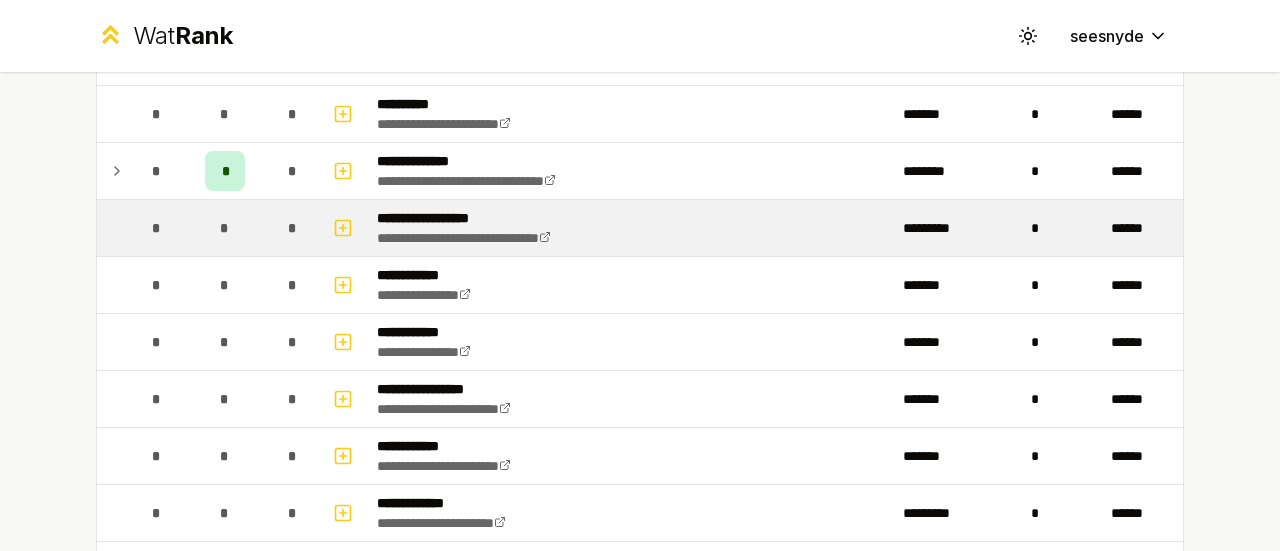 click on "*" at bounding box center (156, 228) 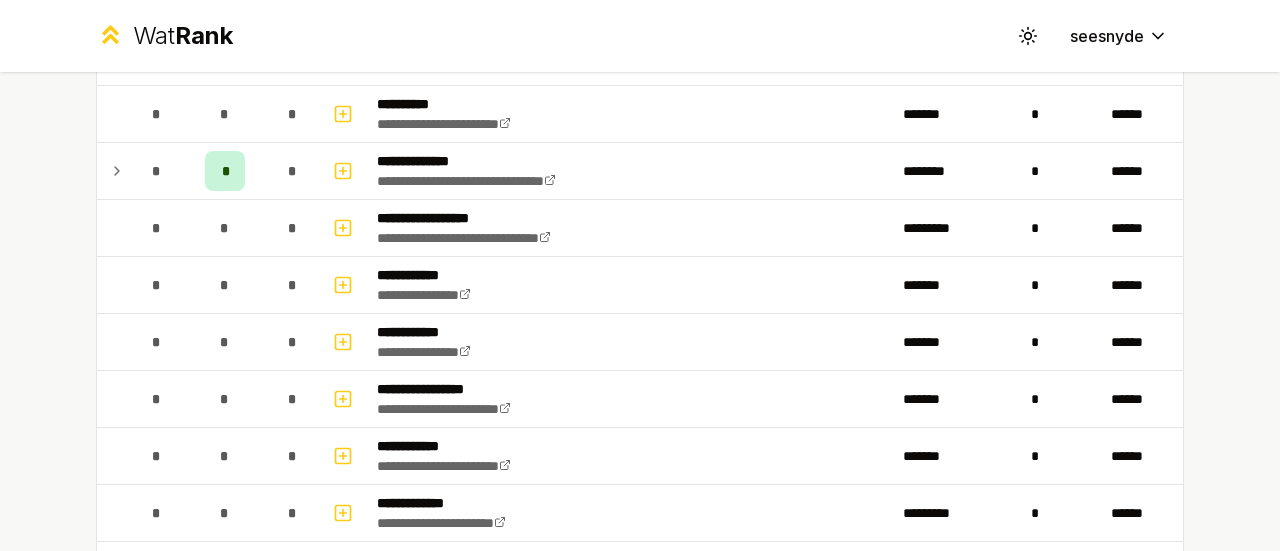 click on "**********" at bounding box center [640, -418] 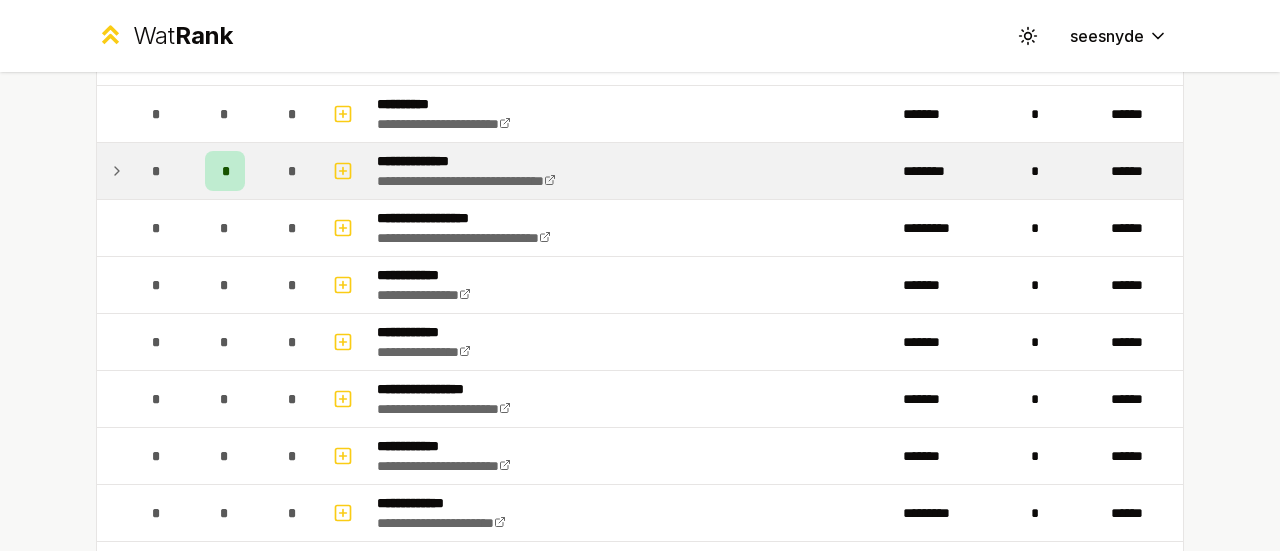 click 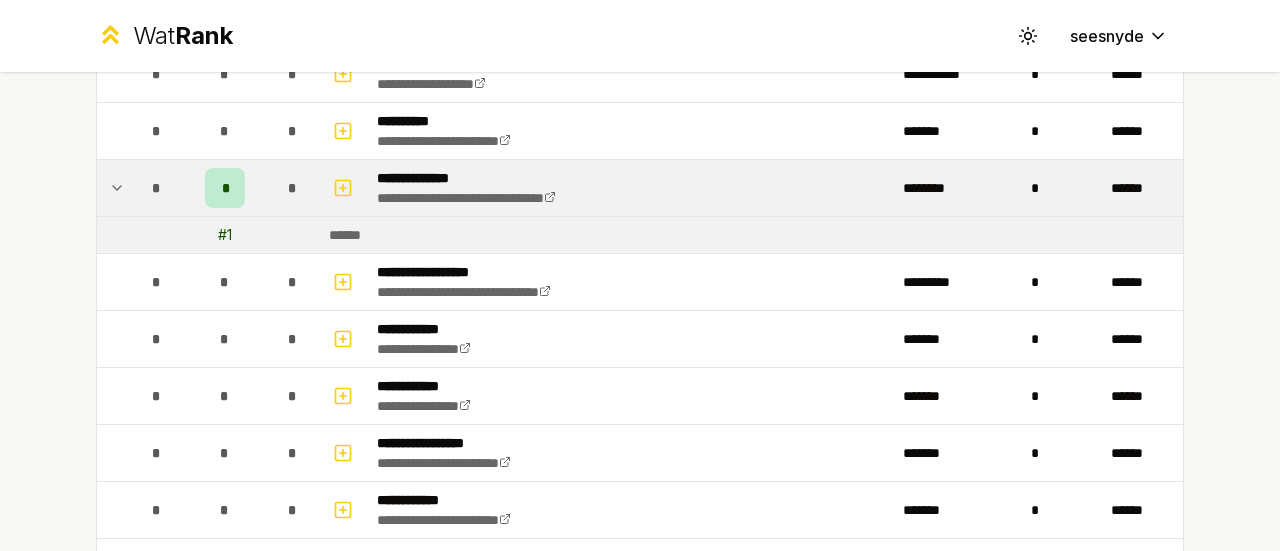 scroll, scrollTop: 1774, scrollLeft: 0, axis: vertical 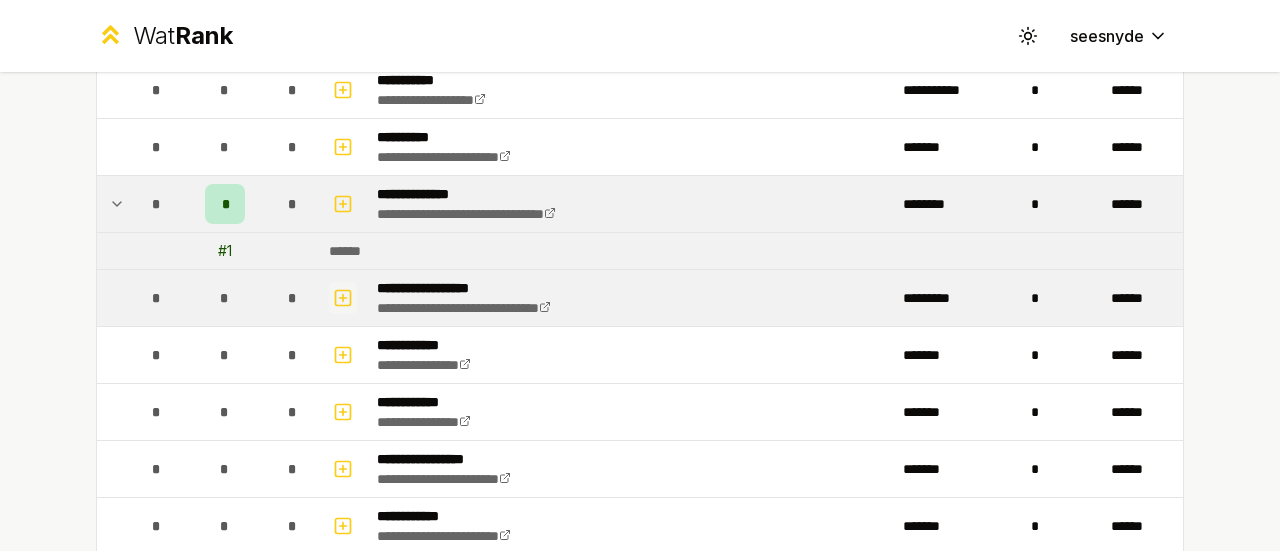 click 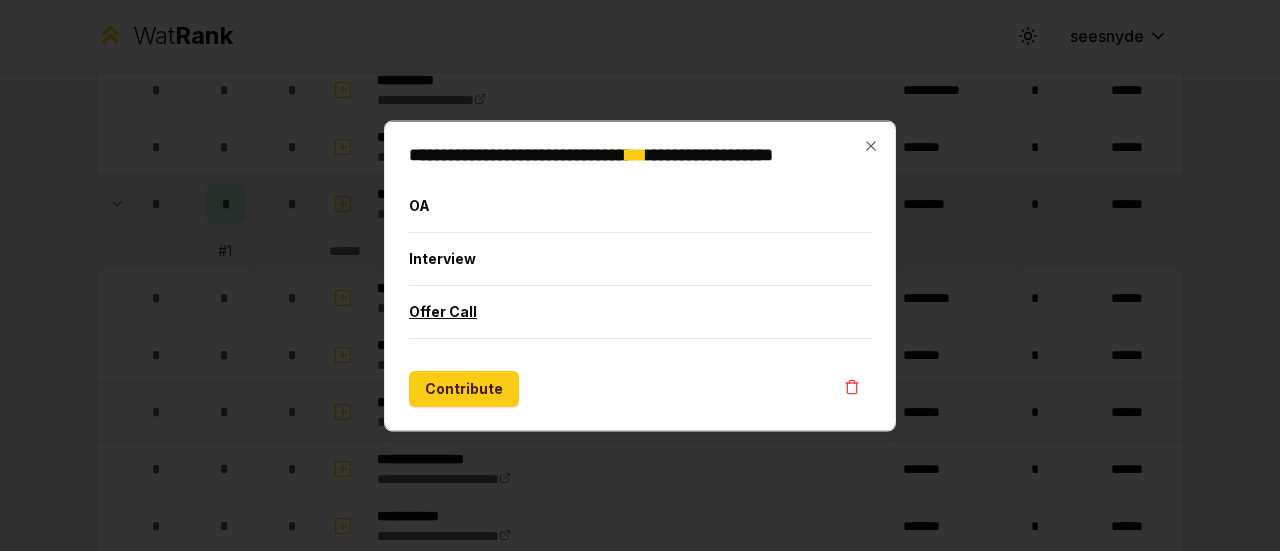 click on "Offer Call" at bounding box center (640, 311) 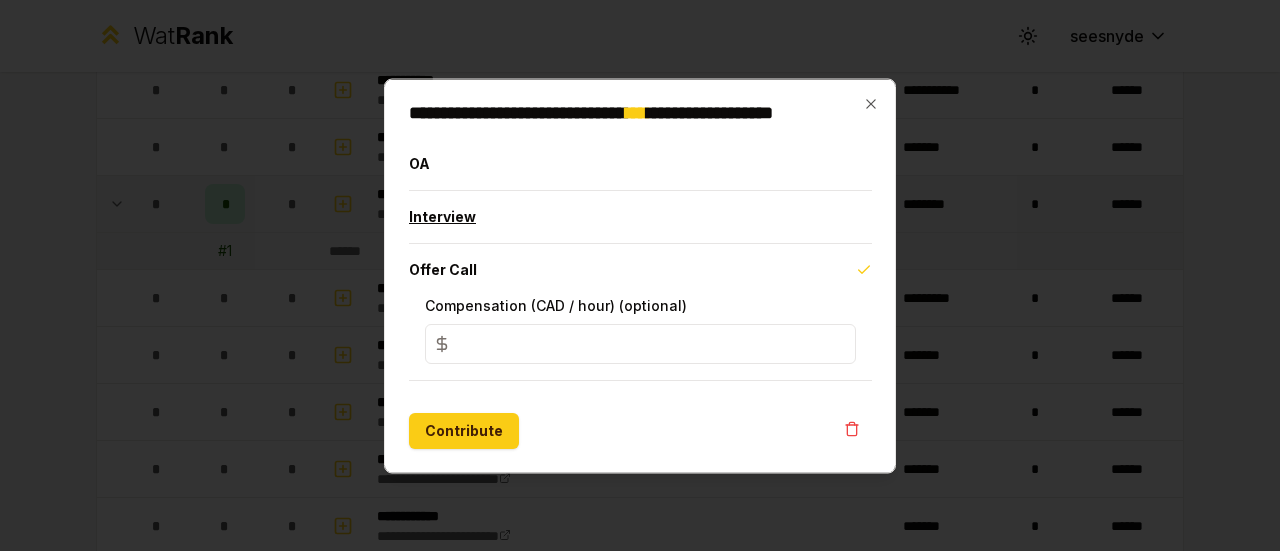 click on "Interview" at bounding box center [640, 216] 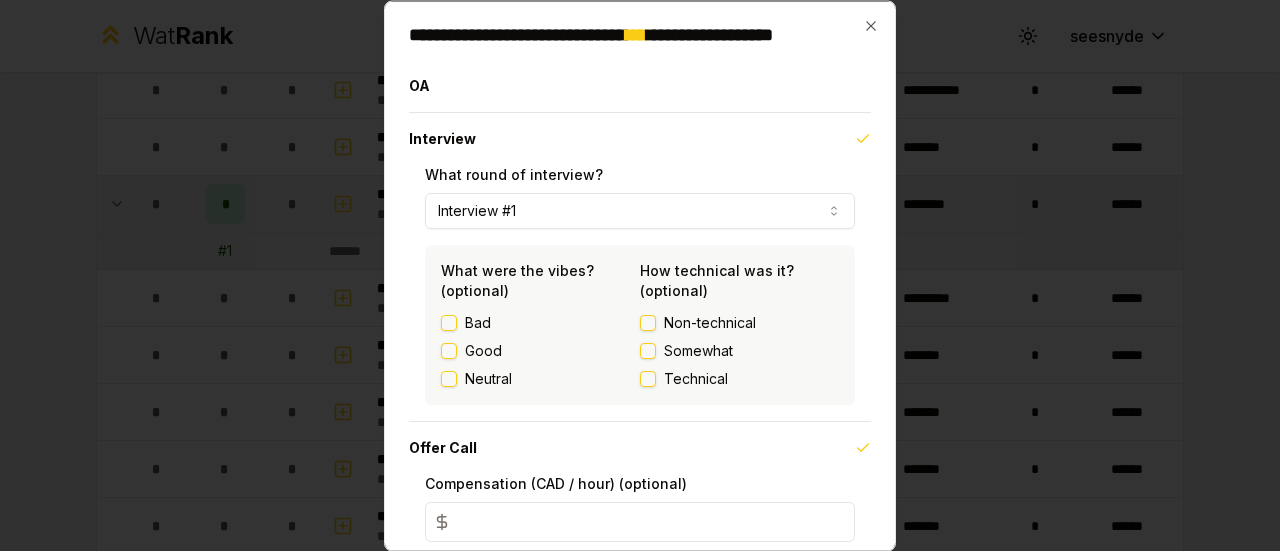 click on "Interview #1" at bounding box center (640, 210) 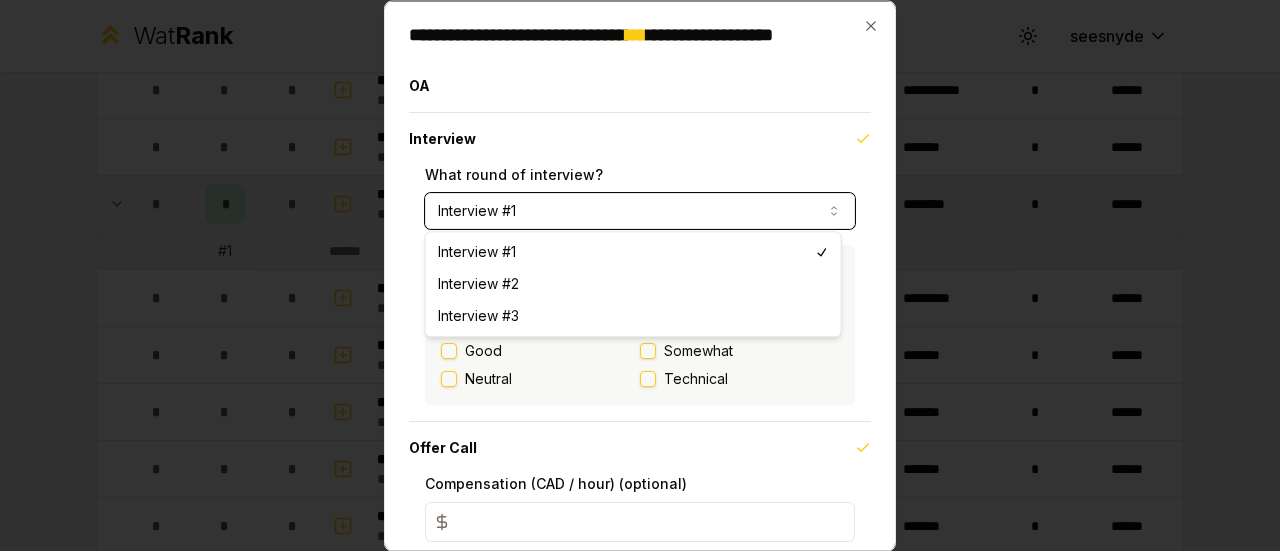click on "Interview #1" at bounding box center (640, 210) 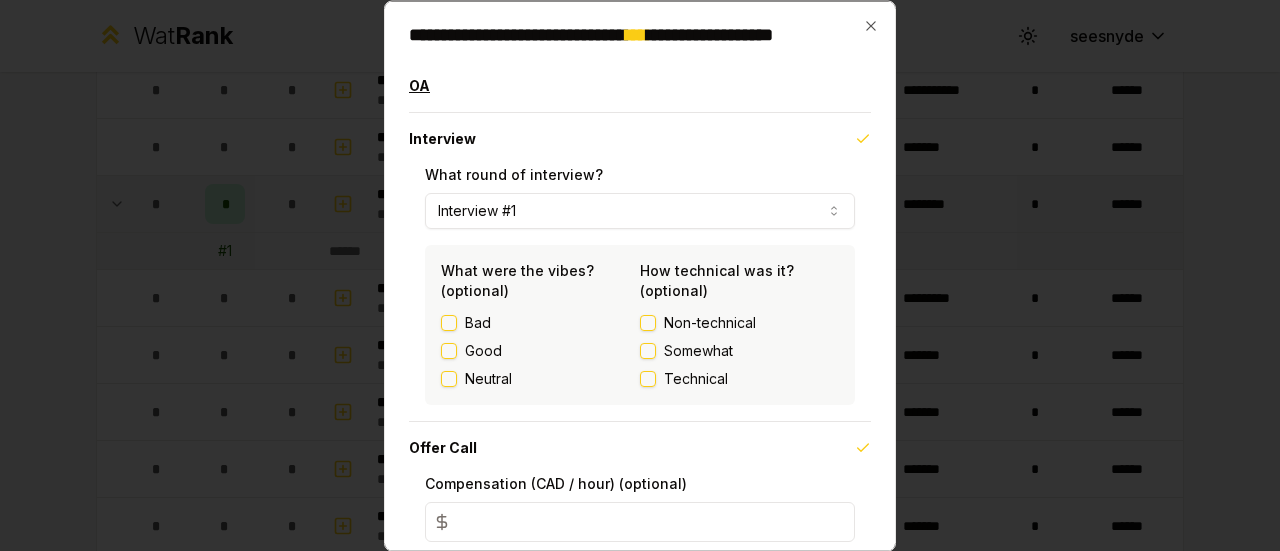 click on "OA" at bounding box center (640, 85) 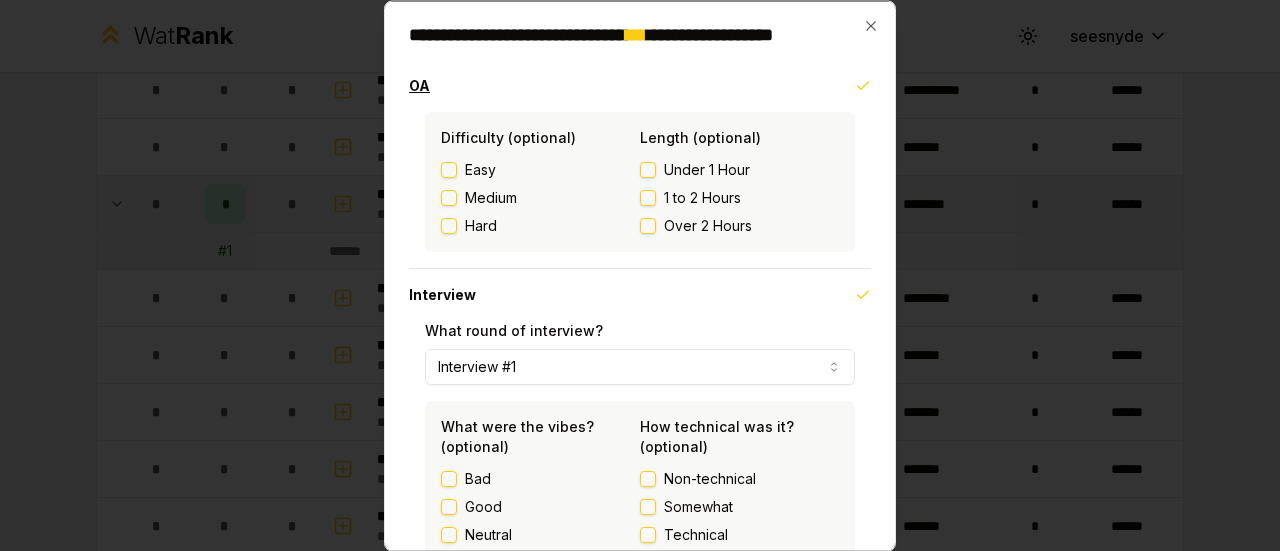 click on "OA" at bounding box center [640, 85] 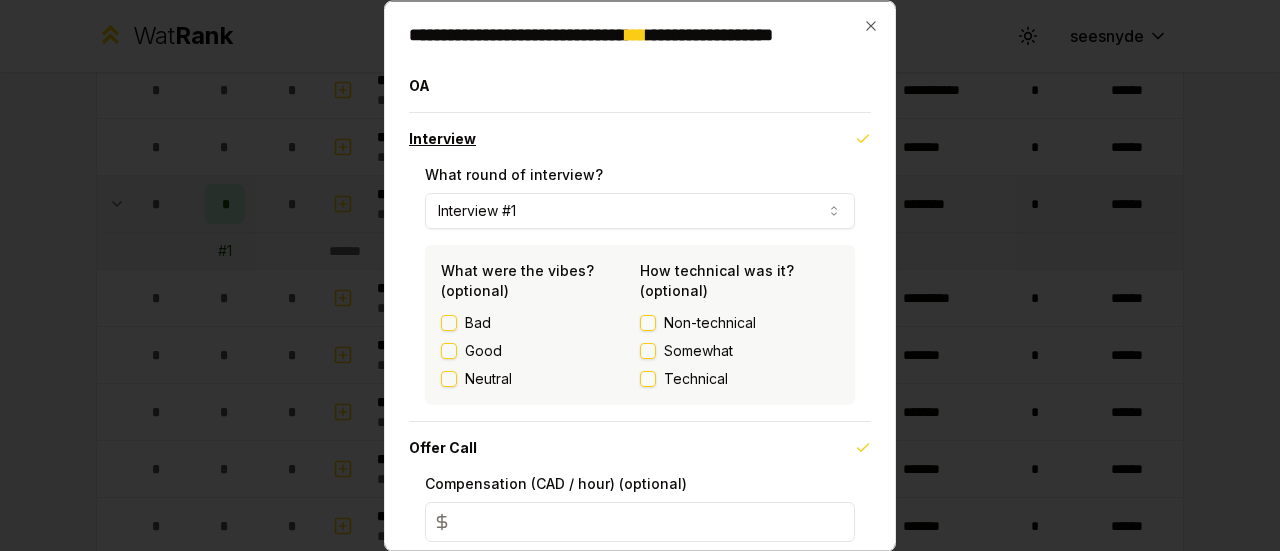 click on "Interview" at bounding box center (640, 138) 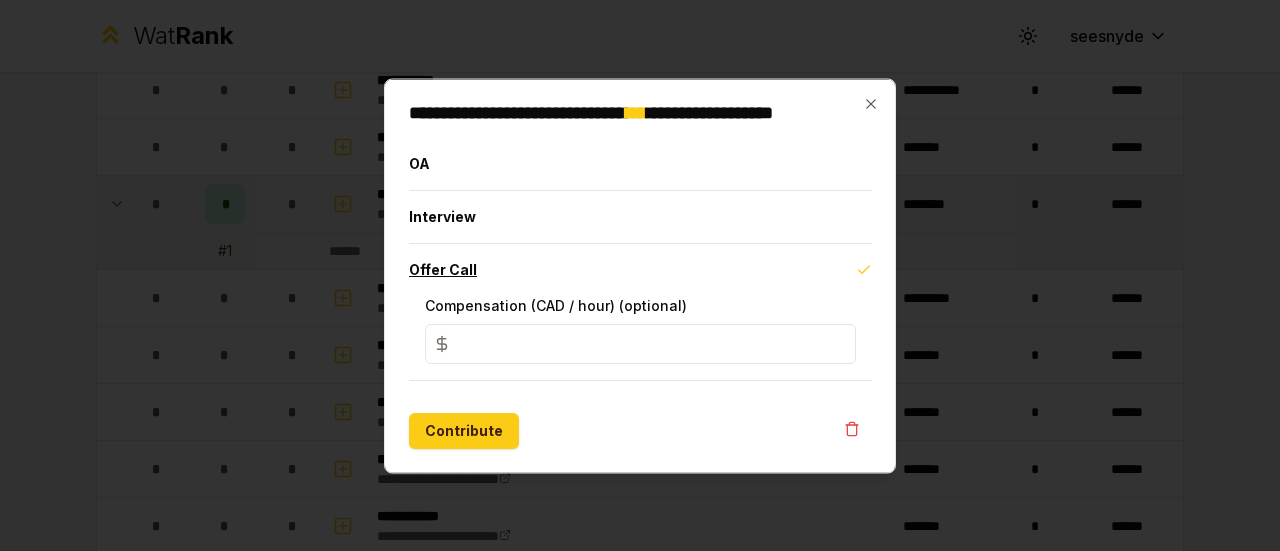 click on "Offer Call" at bounding box center [640, 269] 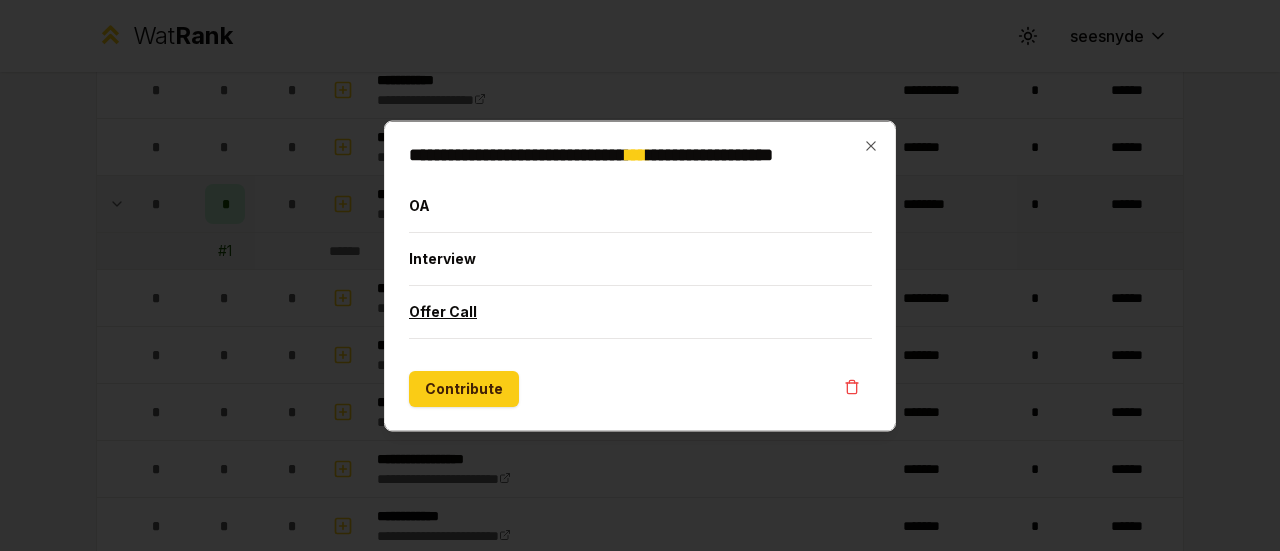 click on "Offer Call" at bounding box center (640, 311) 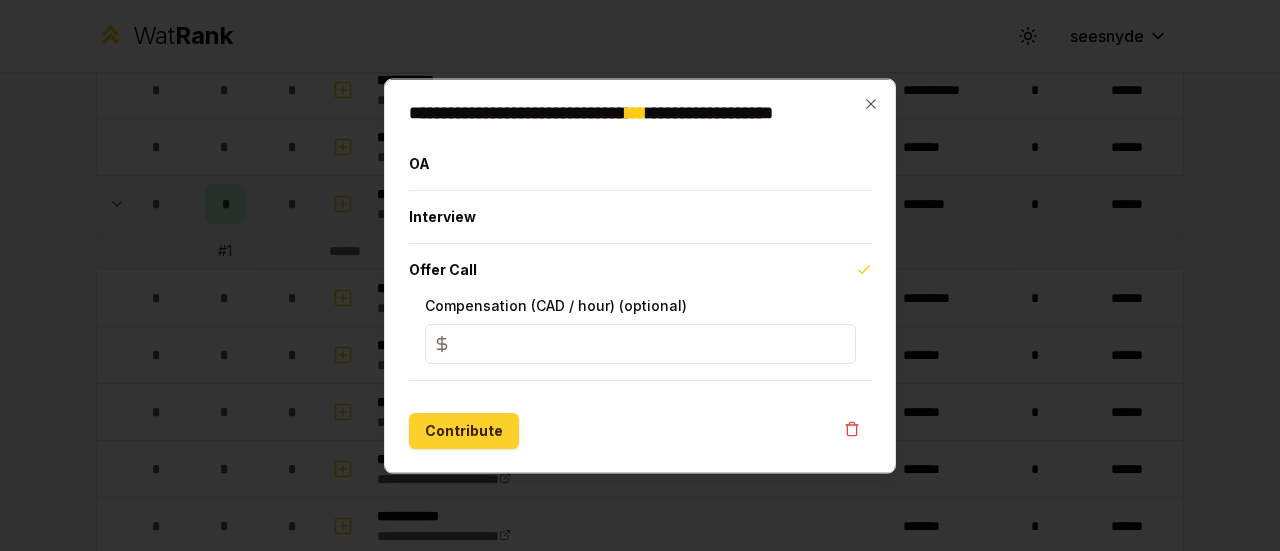 click on "Contribute" at bounding box center [464, 430] 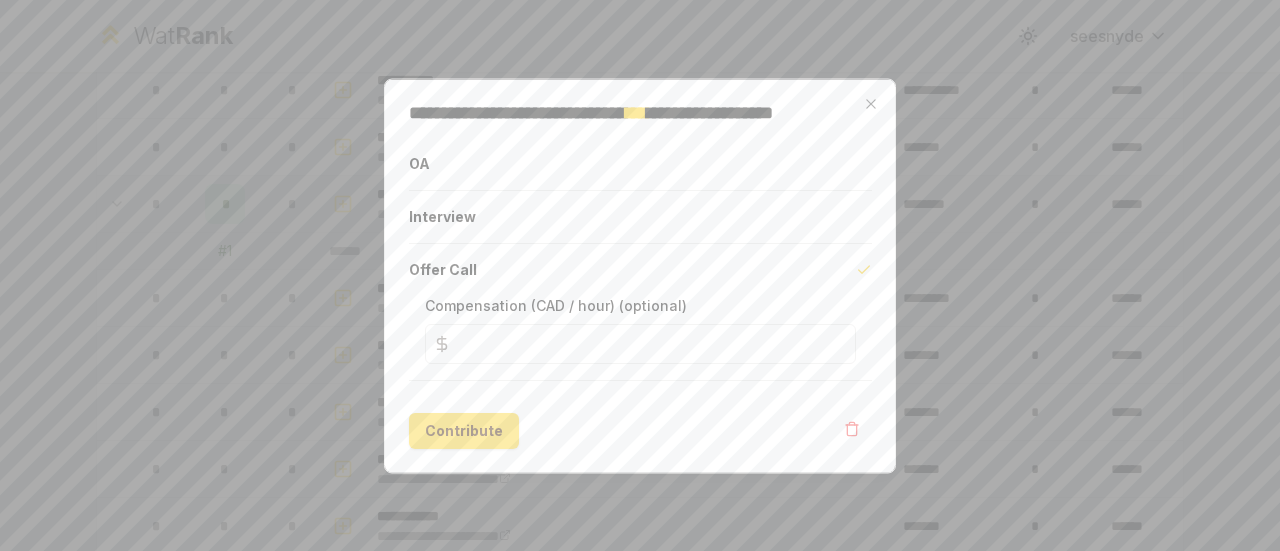 scroll, scrollTop: 0, scrollLeft: 0, axis: both 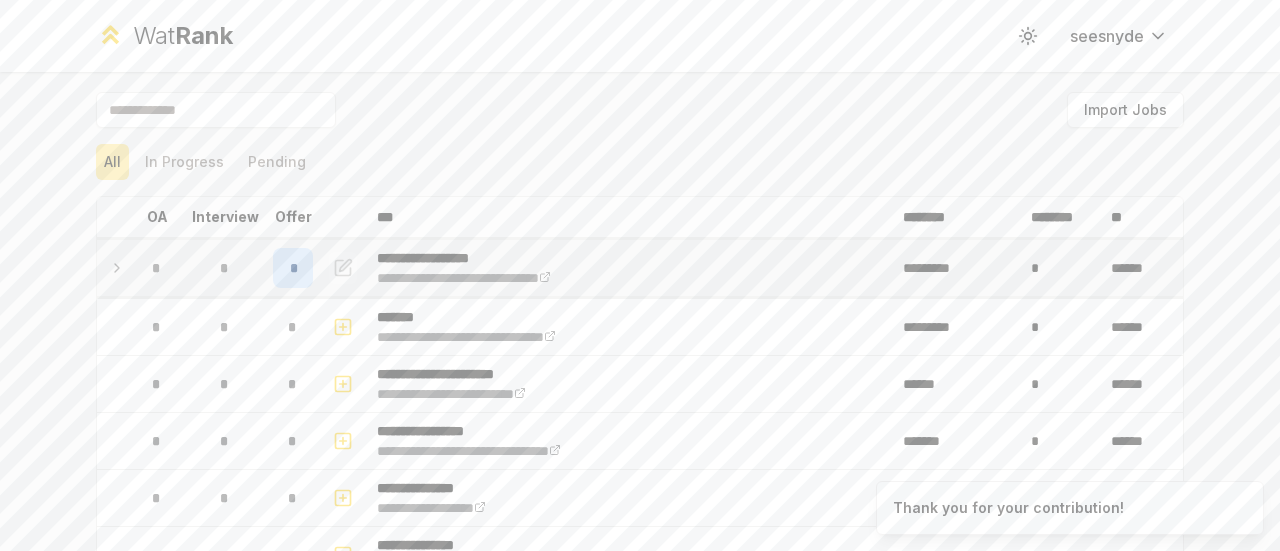 click 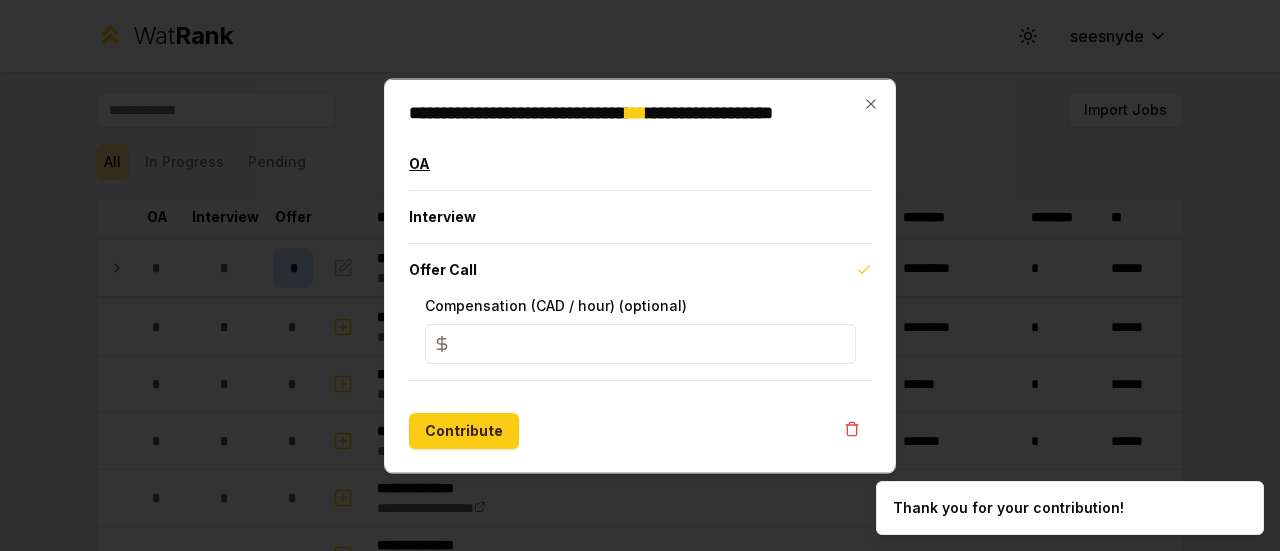 click on "OA" at bounding box center (640, 163) 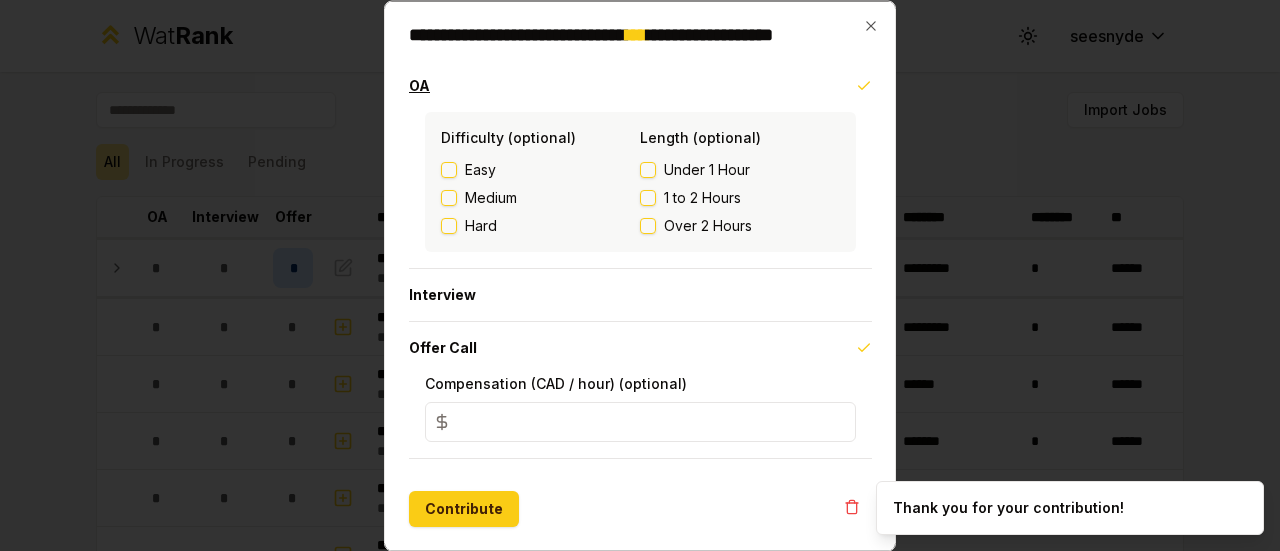 click on "OA" at bounding box center [640, 85] 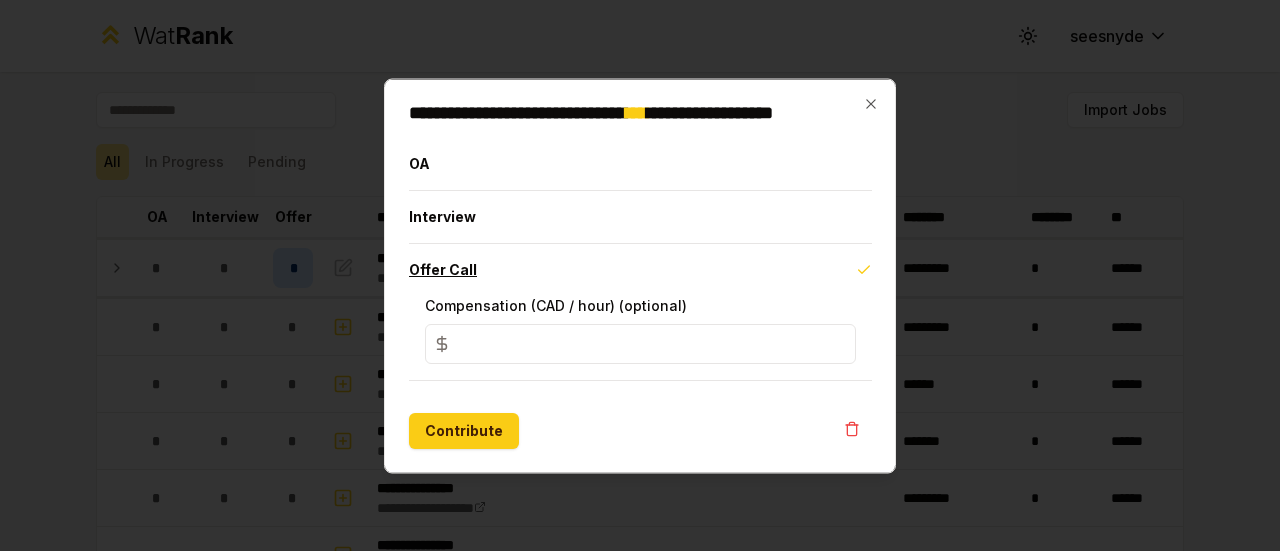 click on "Offer Call" at bounding box center (640, 269) 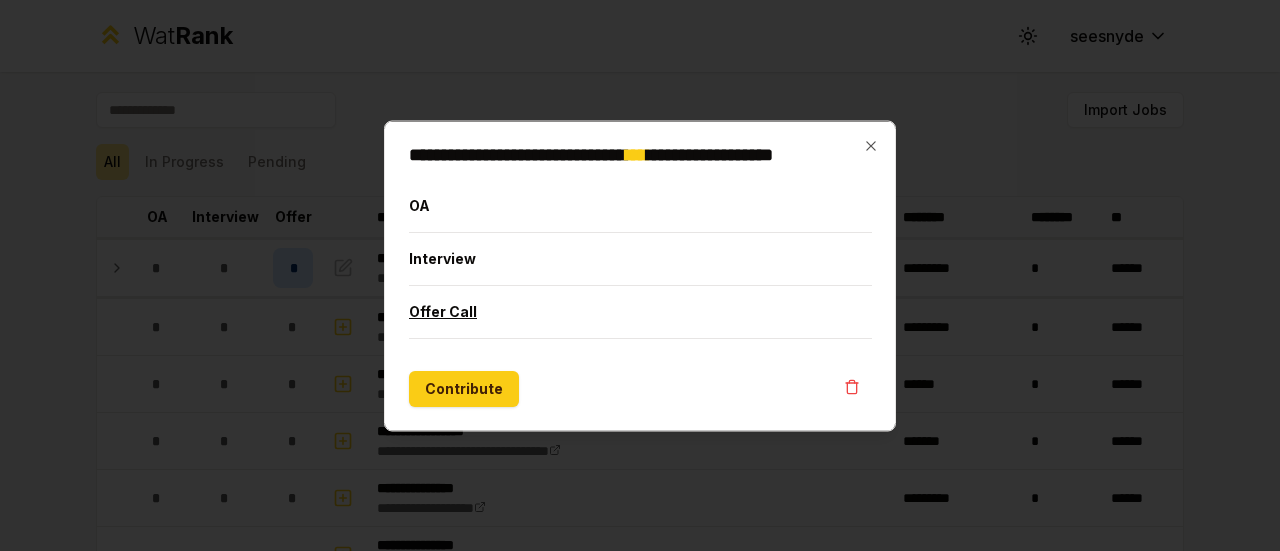 click on "OA Interview Offer Call" at bounding box center [640, 258] 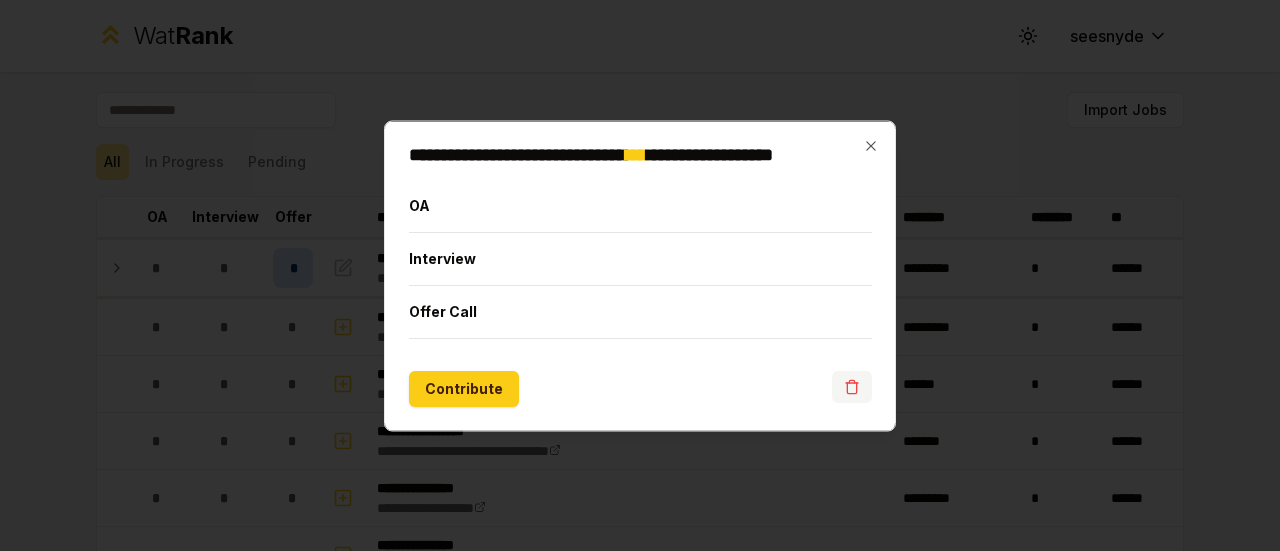 click 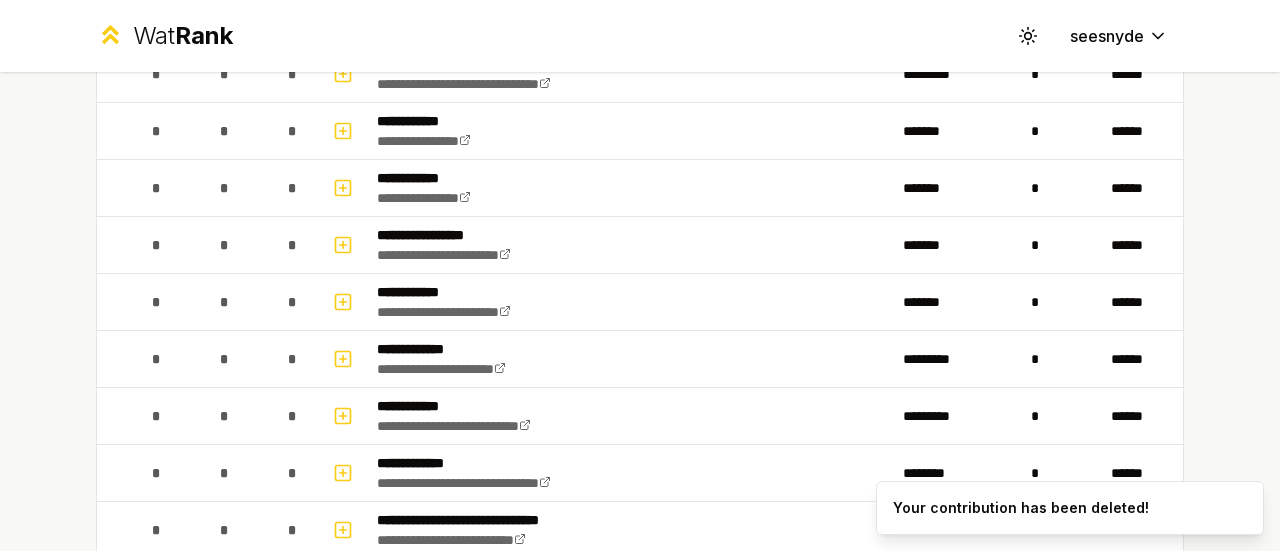scroll, scrollTop: 1983, scrollLeft: 0, axis: vertical 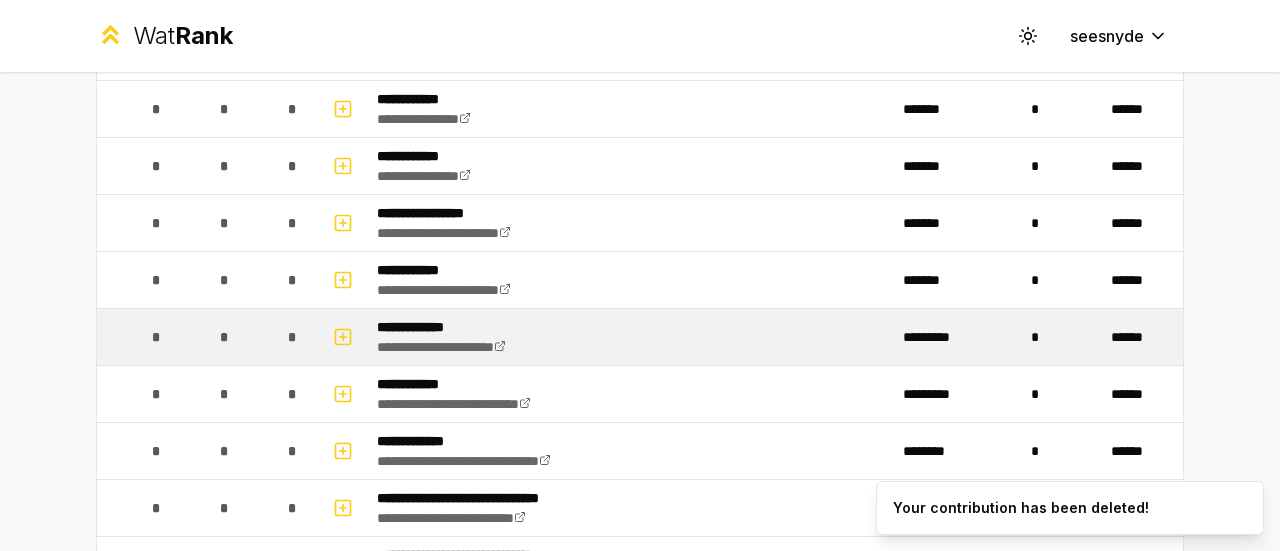 click on "*" at bounding box center (225, 337) 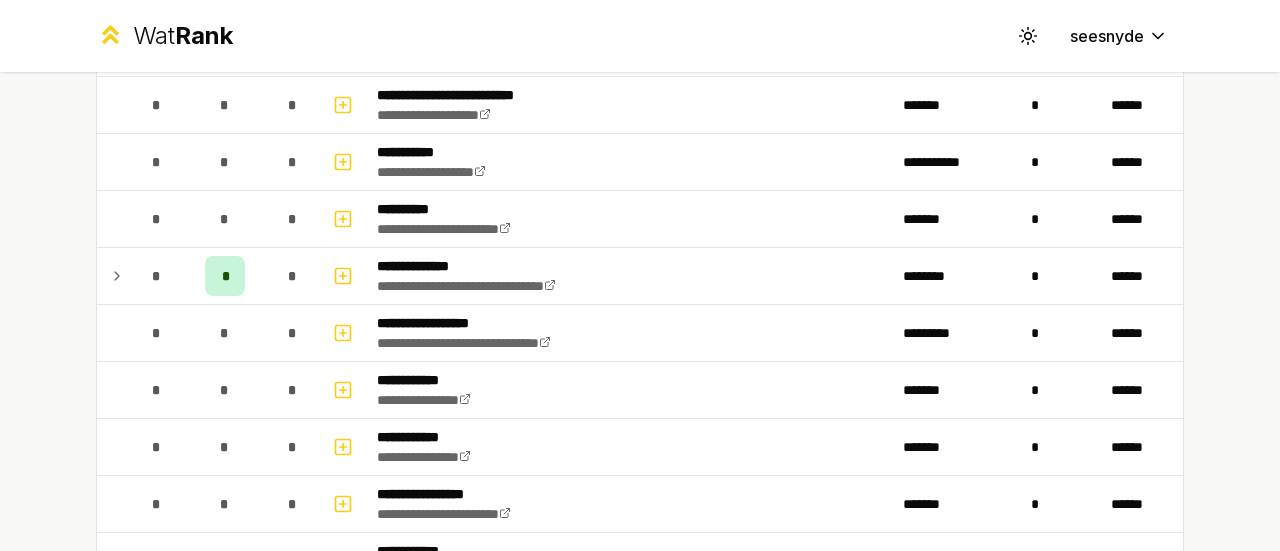 scroll, scrollTop: 1703, scrollLeft: 0, axis: vertical 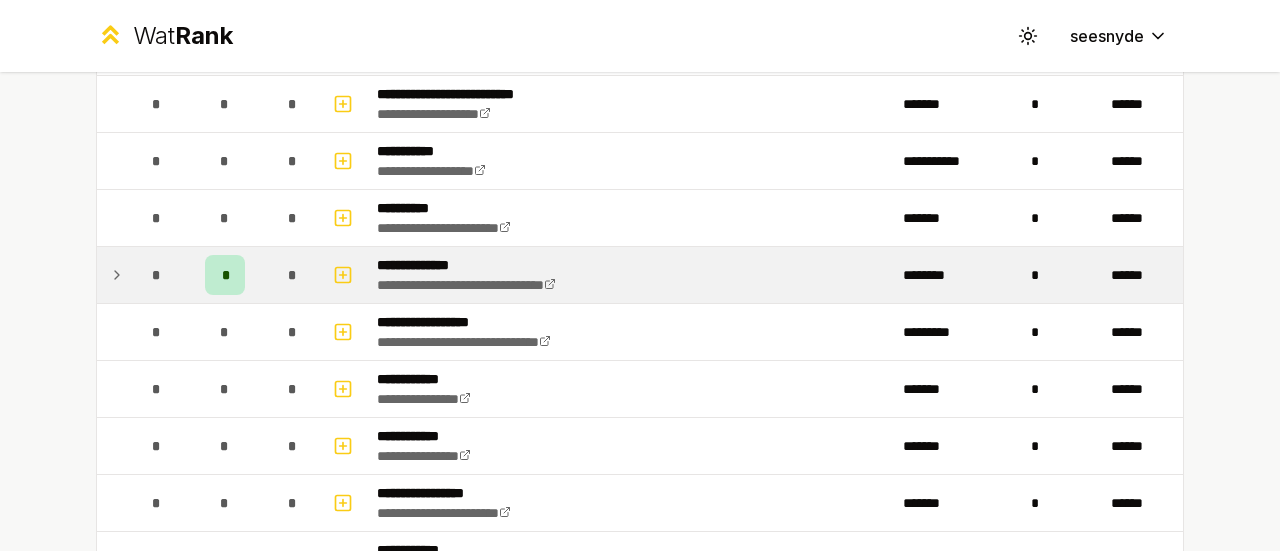 click 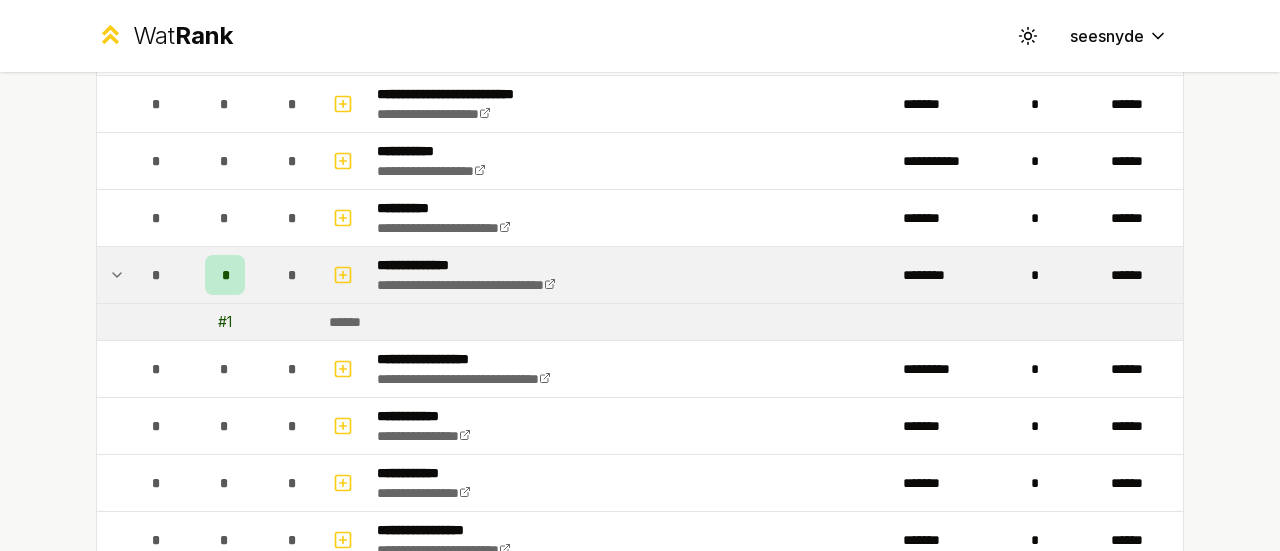 click 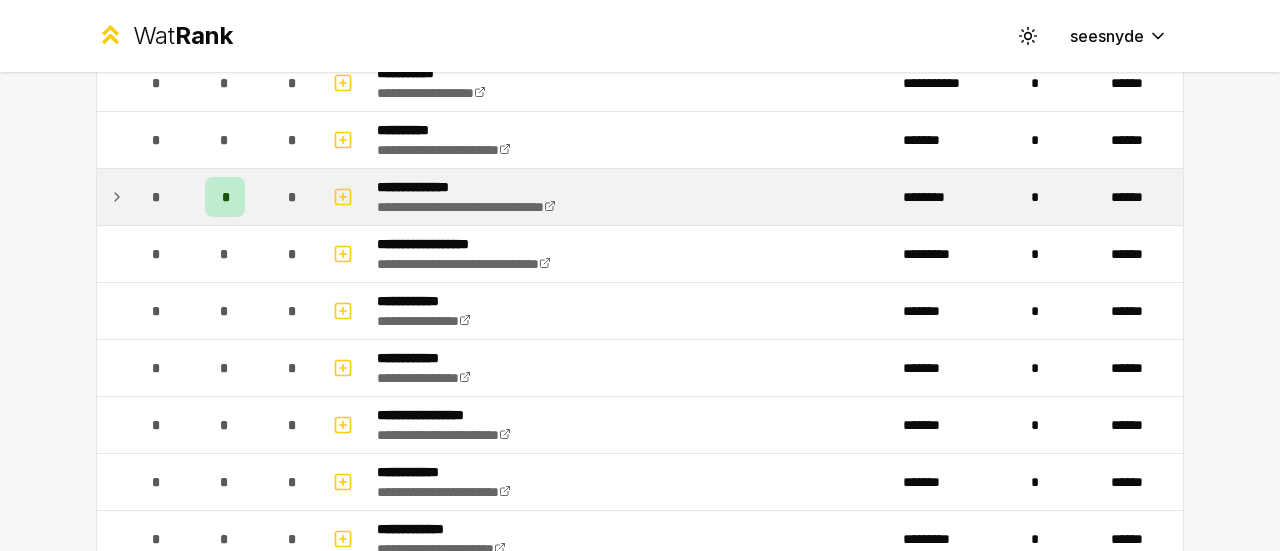 scroll, scrollTop: 1782, scrollLeft: 0, axis: vertical 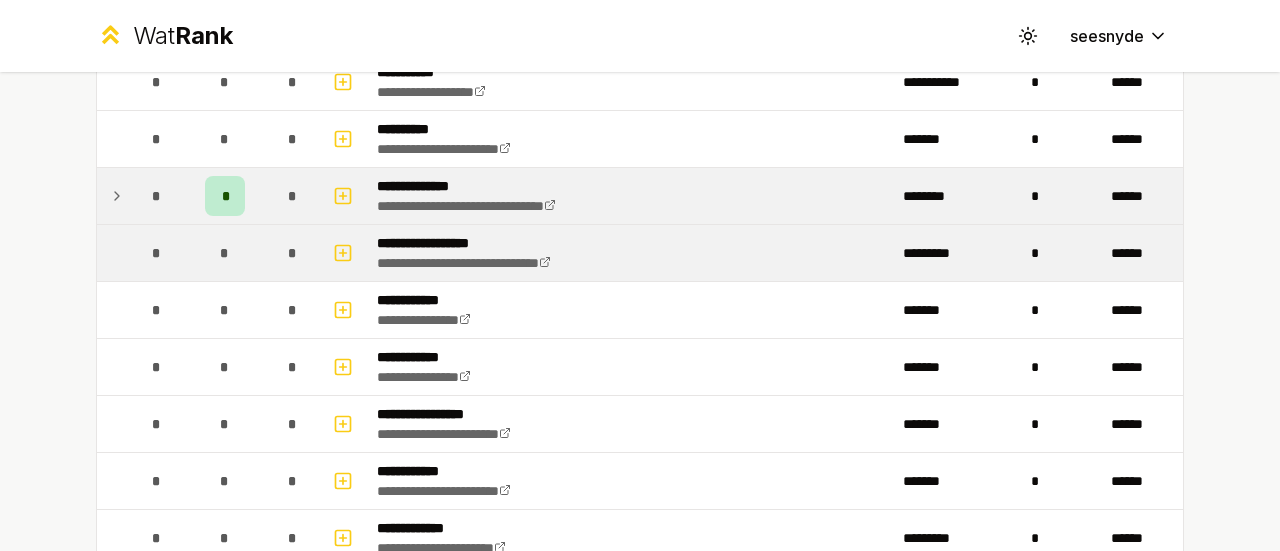 click on "*" at bounding box center [157, 253] 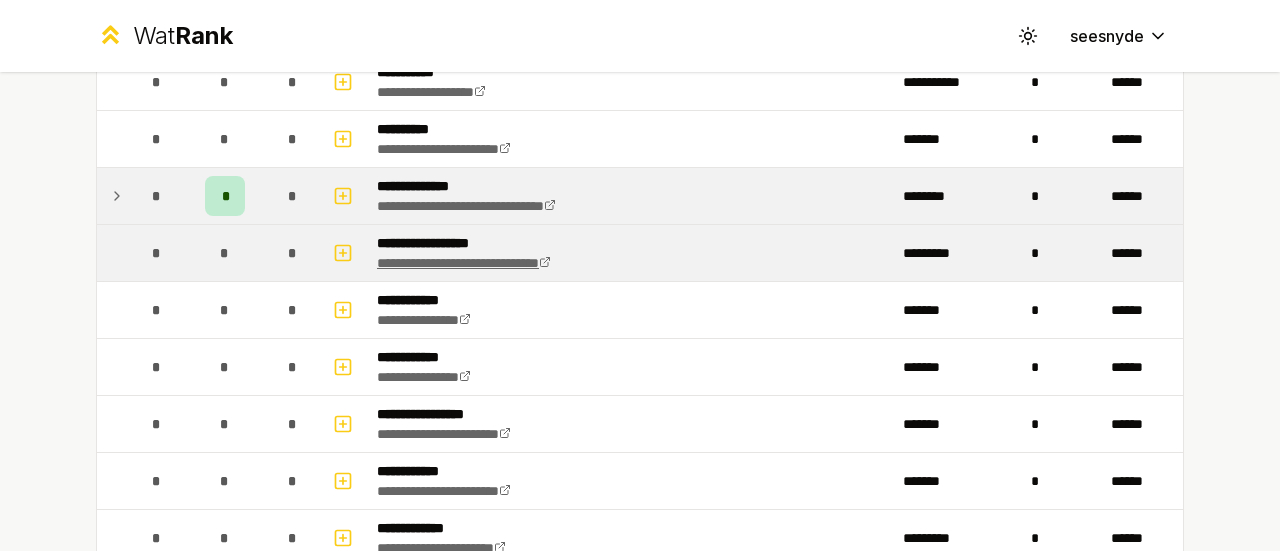 click on "**********" at bounding box center (464, 263) 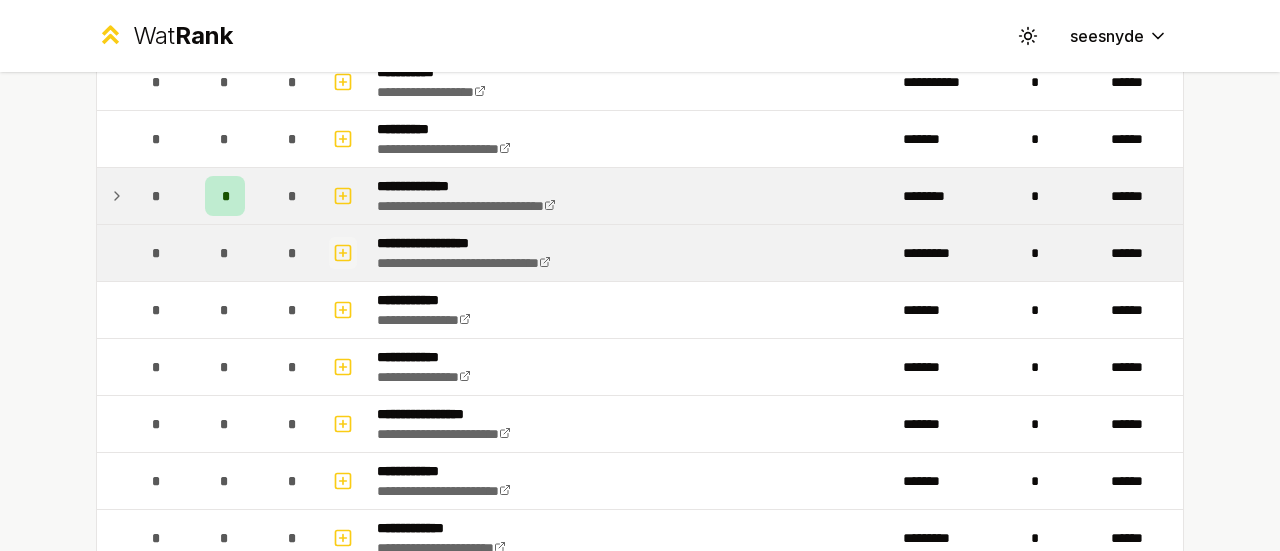 click 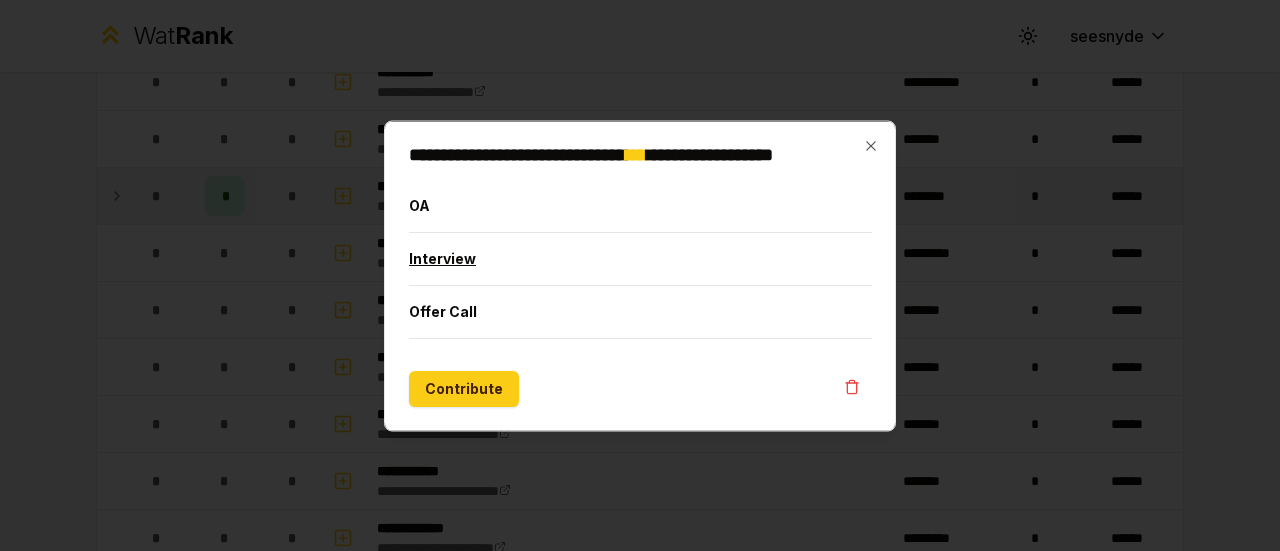 click on "Interview" at bounding box center [640, 258] 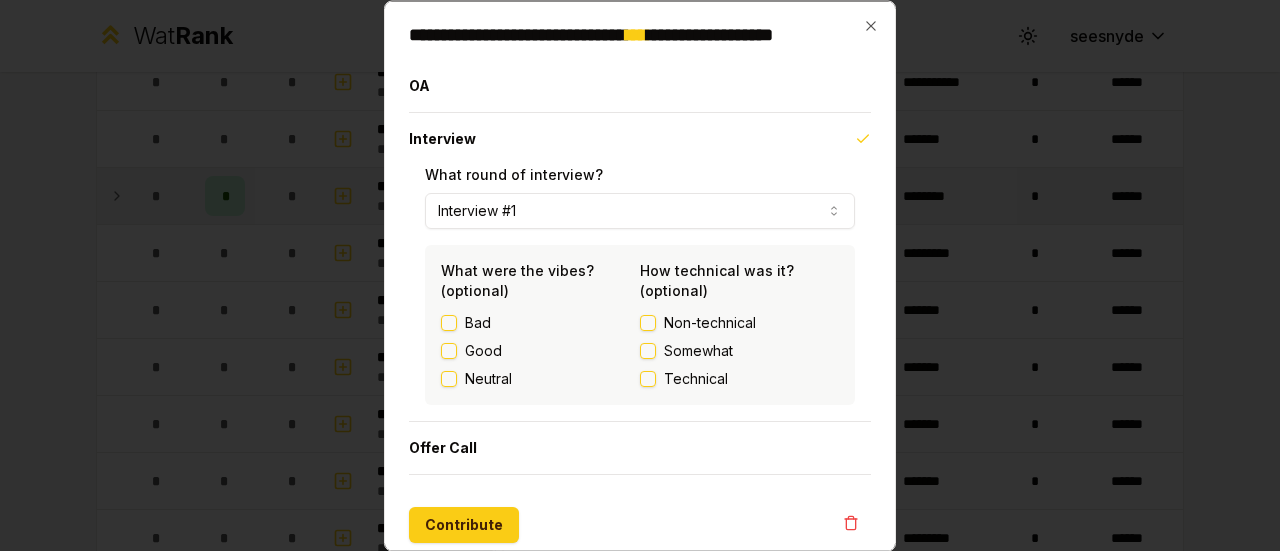 click on "Interview #1" at bounding box center (640, 210) 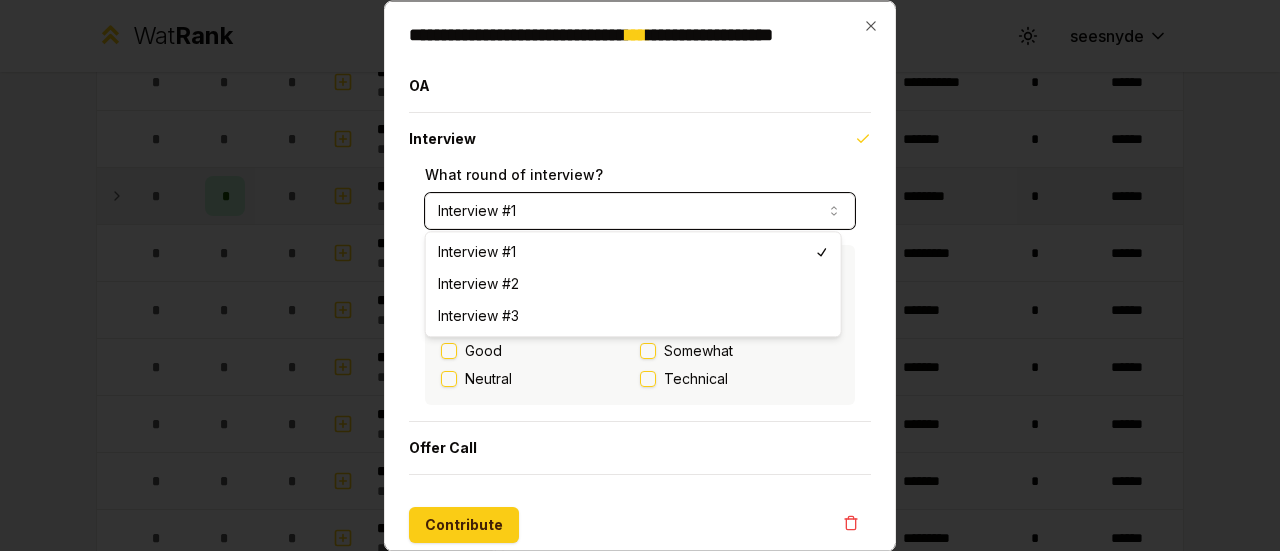 click on "Interview #1" at bounding box center [640, 210] 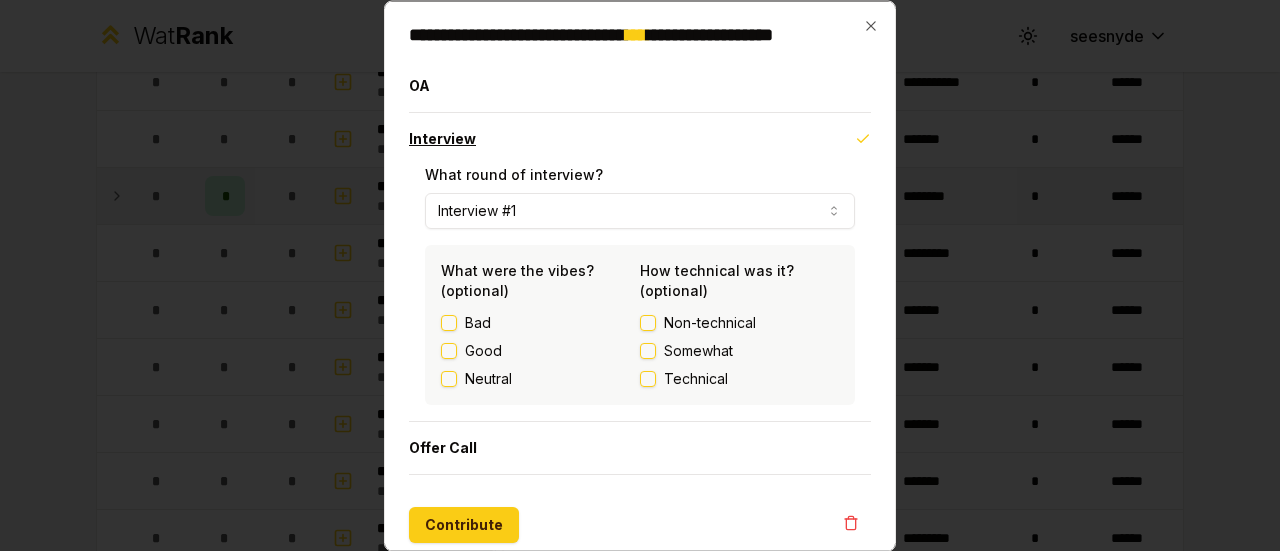 click on "Interview" at bounding box center (640, 138) 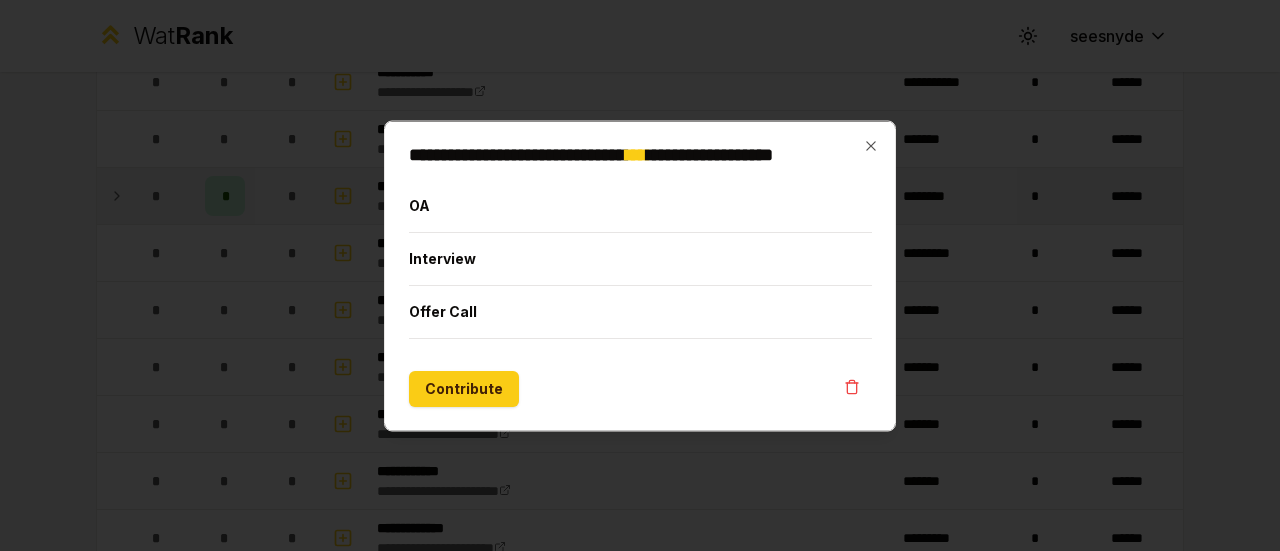 click on "*" at bounding box center (636, 154) 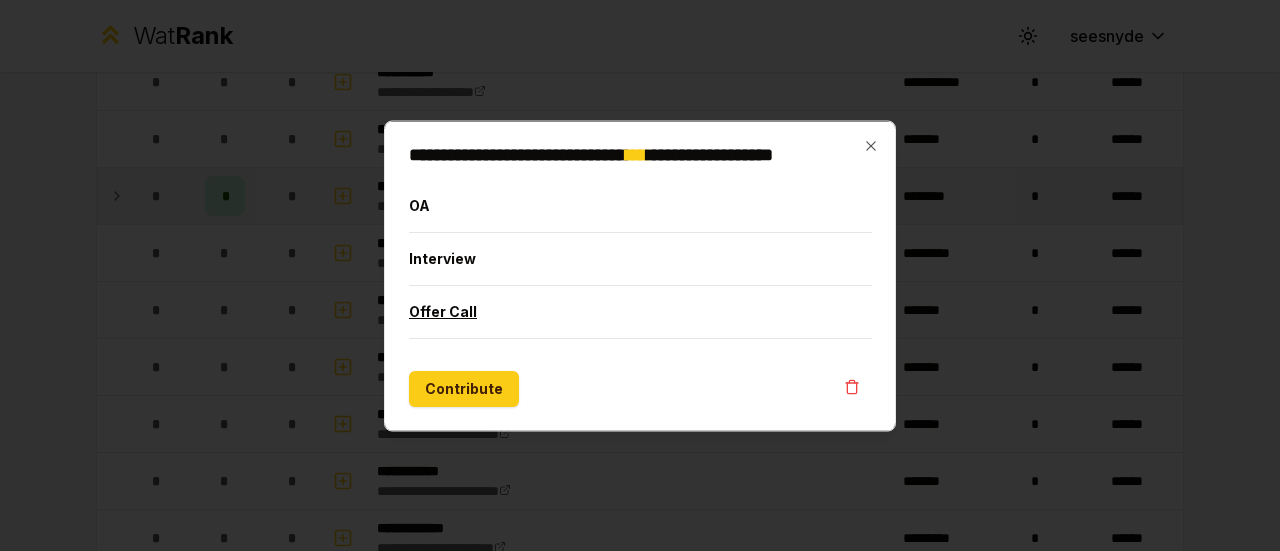 click on "Offer Call" at bounding box center (640, 311) 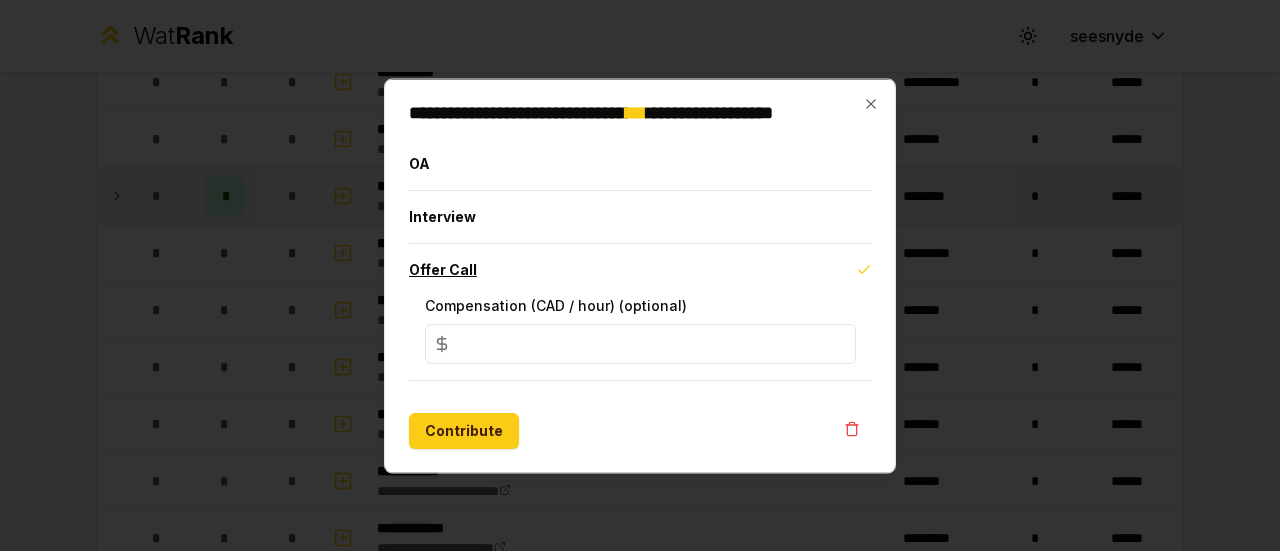 click on "Offer Call" at bounding box center [640, 269] 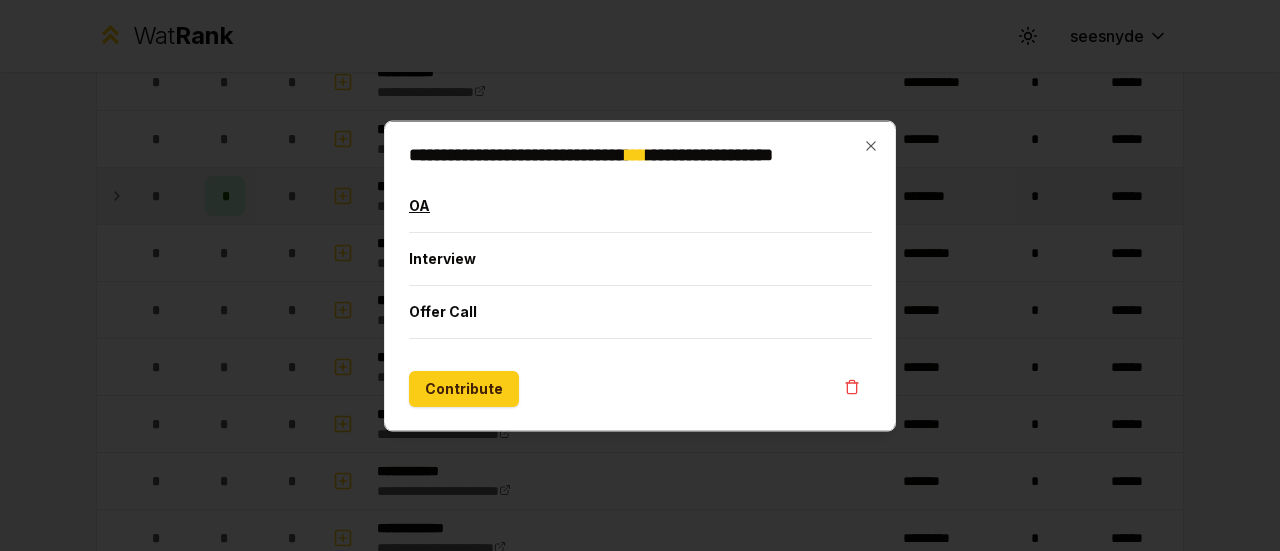 click on "OA" at bounding box center (640, 205) 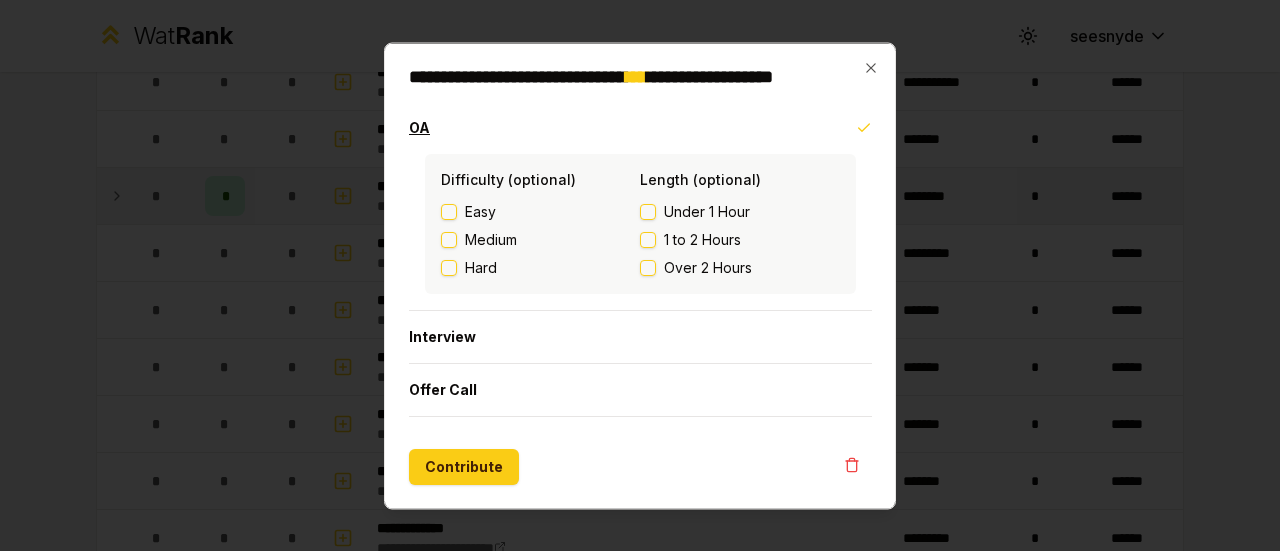 click on "OA" at bounding box center (640, 127) 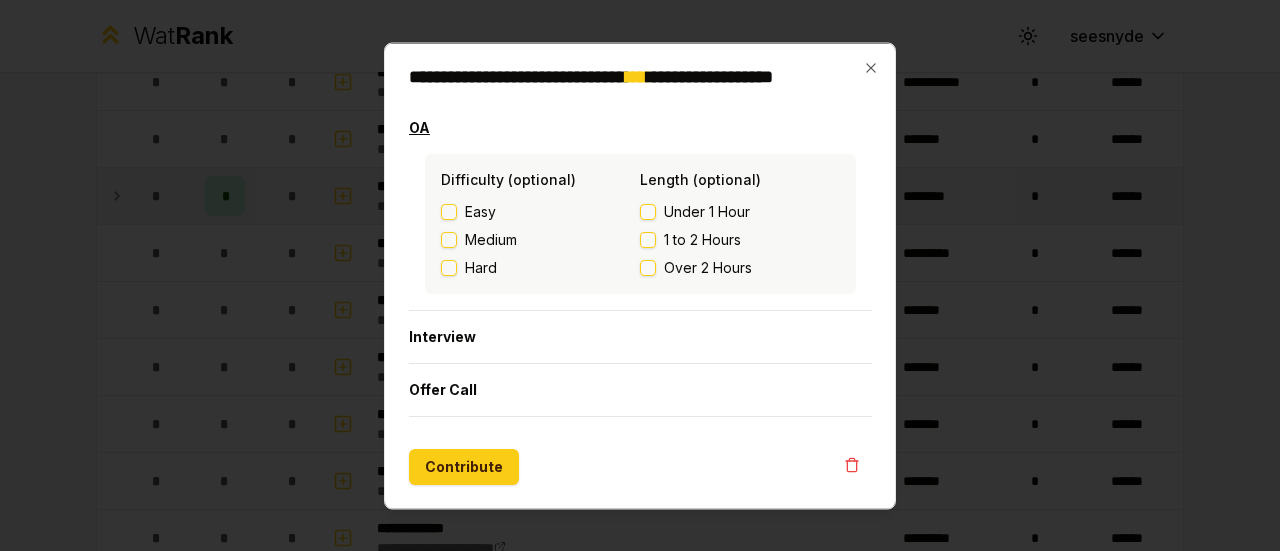 click on "**********" at bounding box center [640, 275] 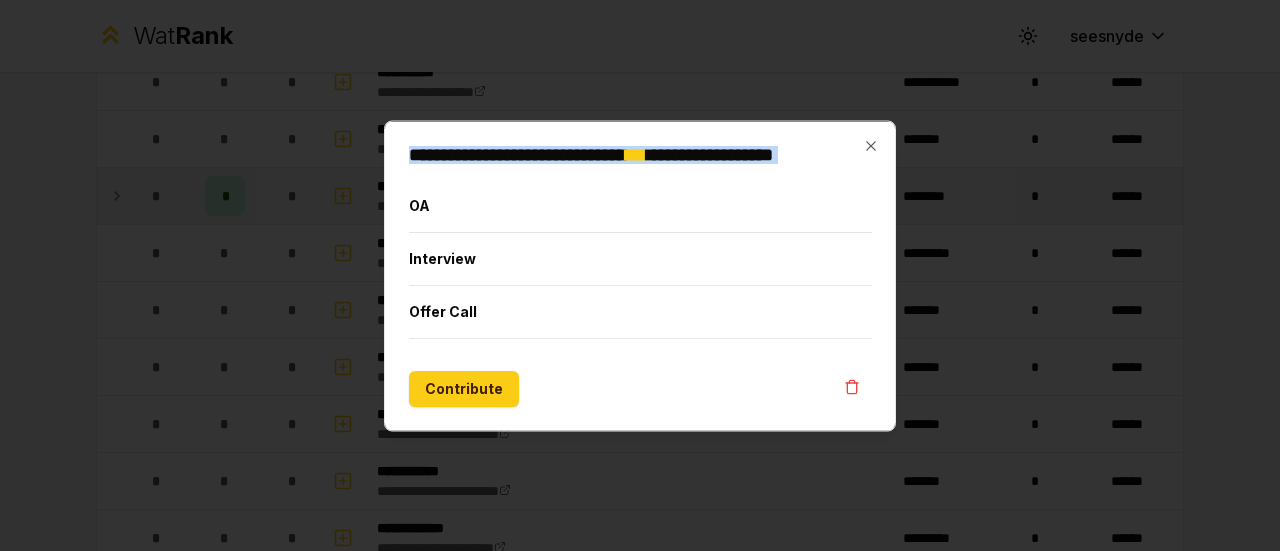 drag, startPoint x: 584, startPoint y: 135, endPoint x: 588, endPoint y: 164, distance: 29.274563 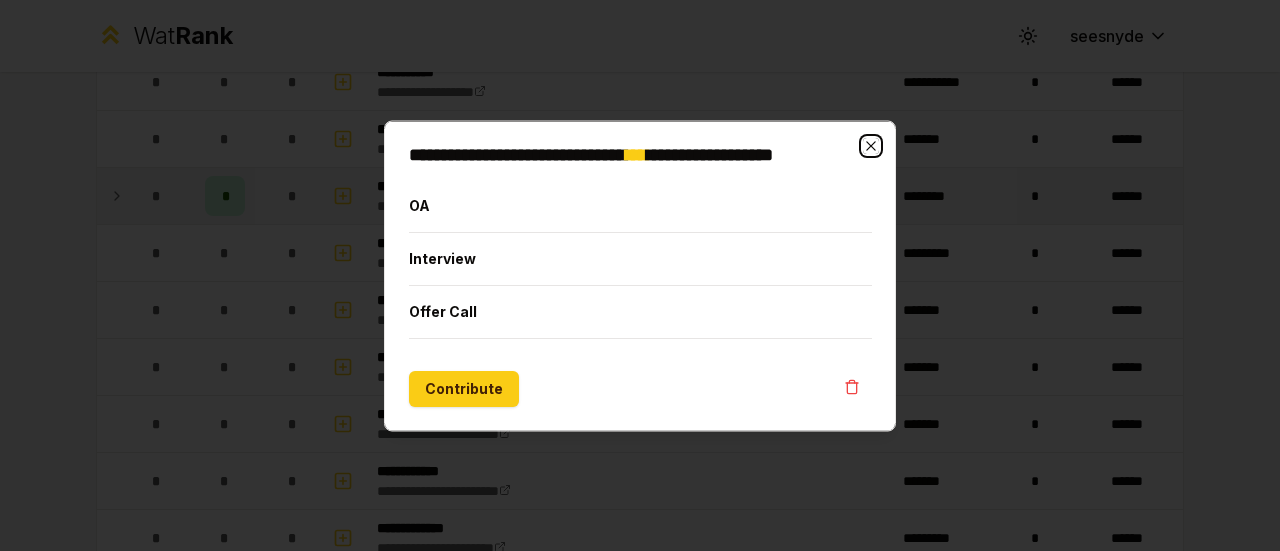 click 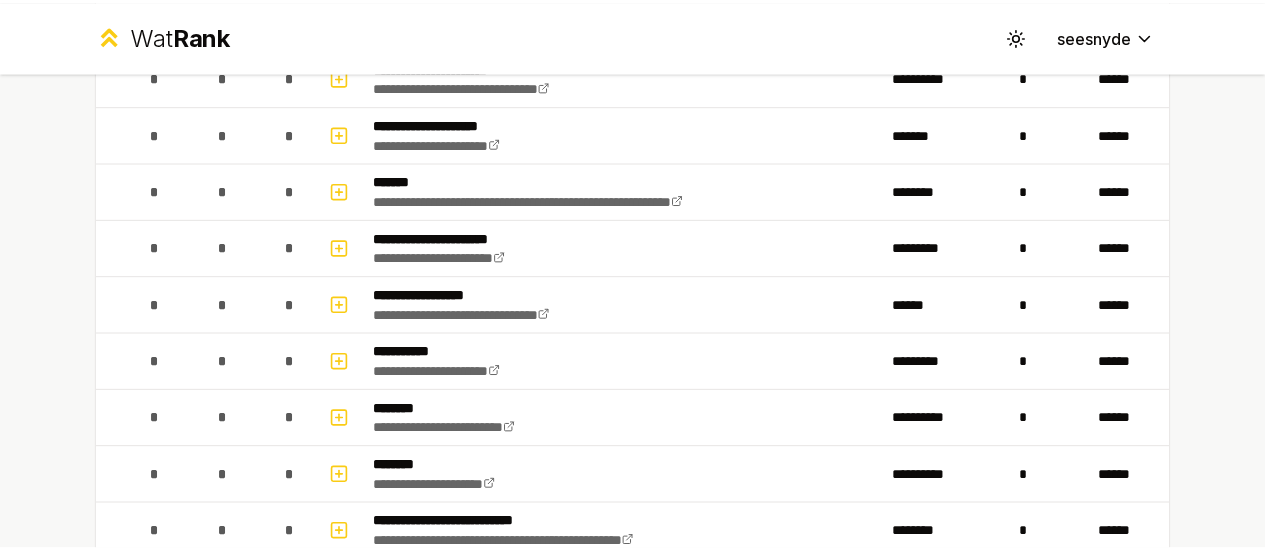 scroll, scrollTop: 0, scrollLeft: 0, axis: both 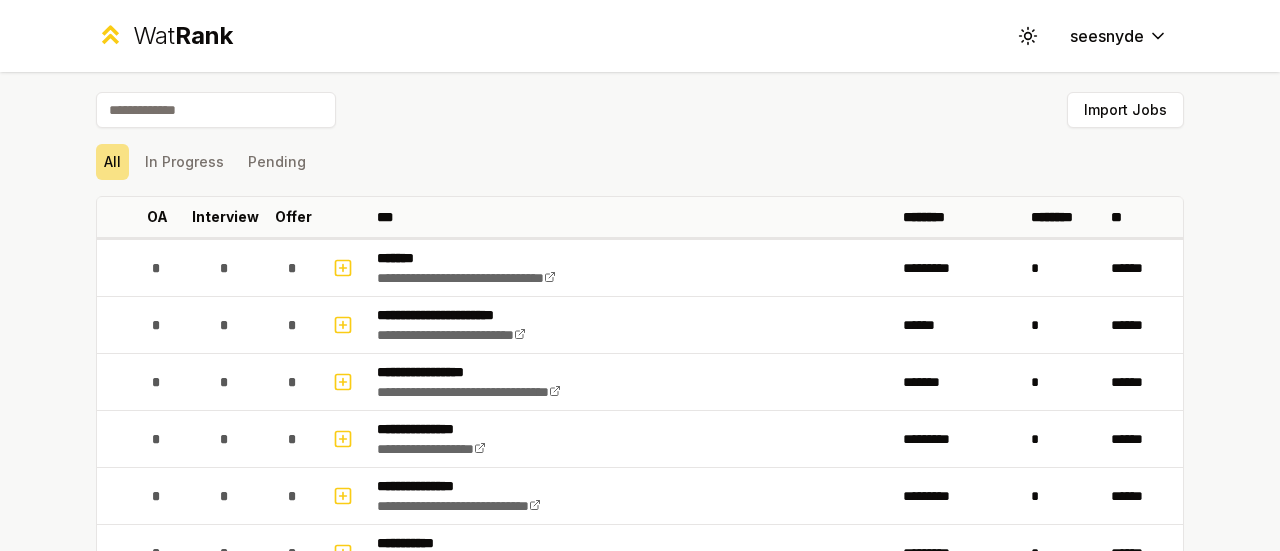 click on "Rank" at bounding box center [204, 35] 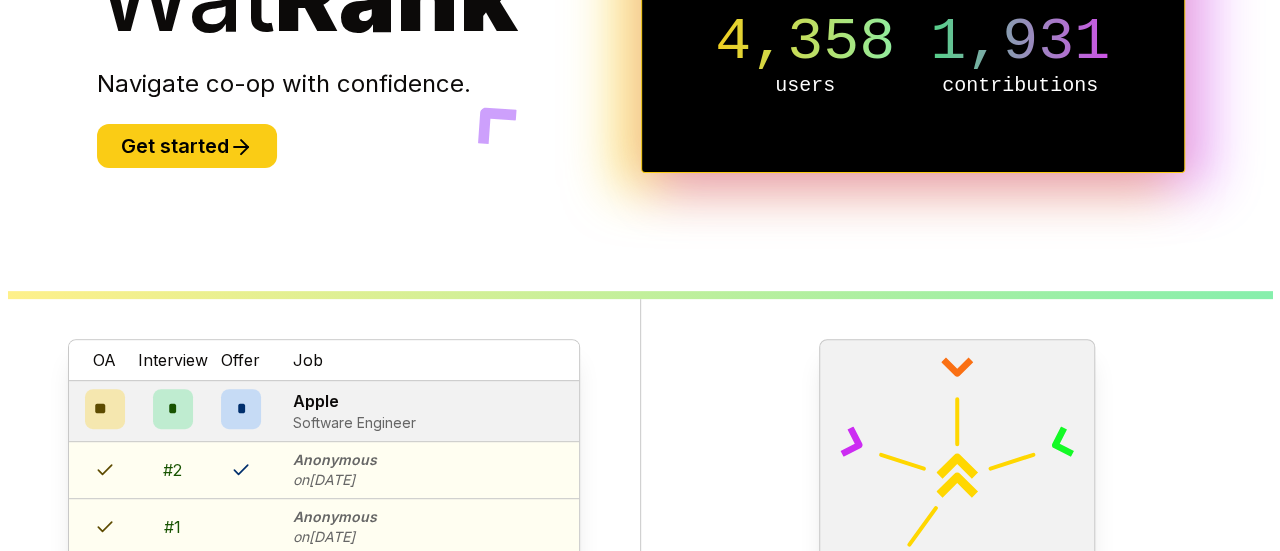 scroll, scrollTop: 0, scrollLeft: 0, axis: both 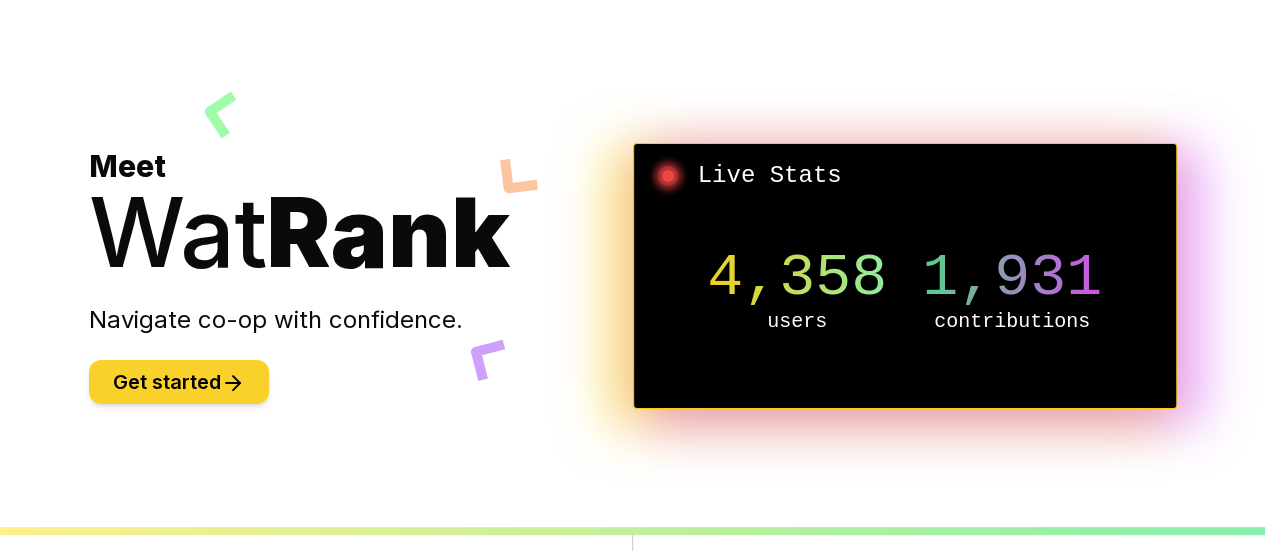 click on "Get started" at bounding box center [179, 382] 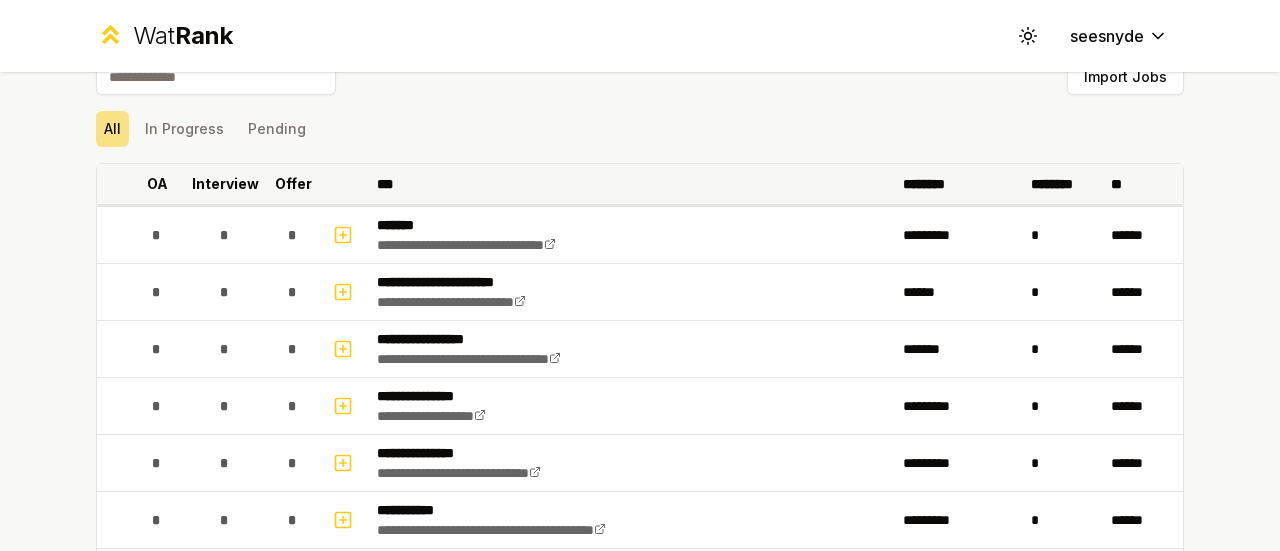 scroll, scrollTop: 0, scrollLeft: 0, axis: both 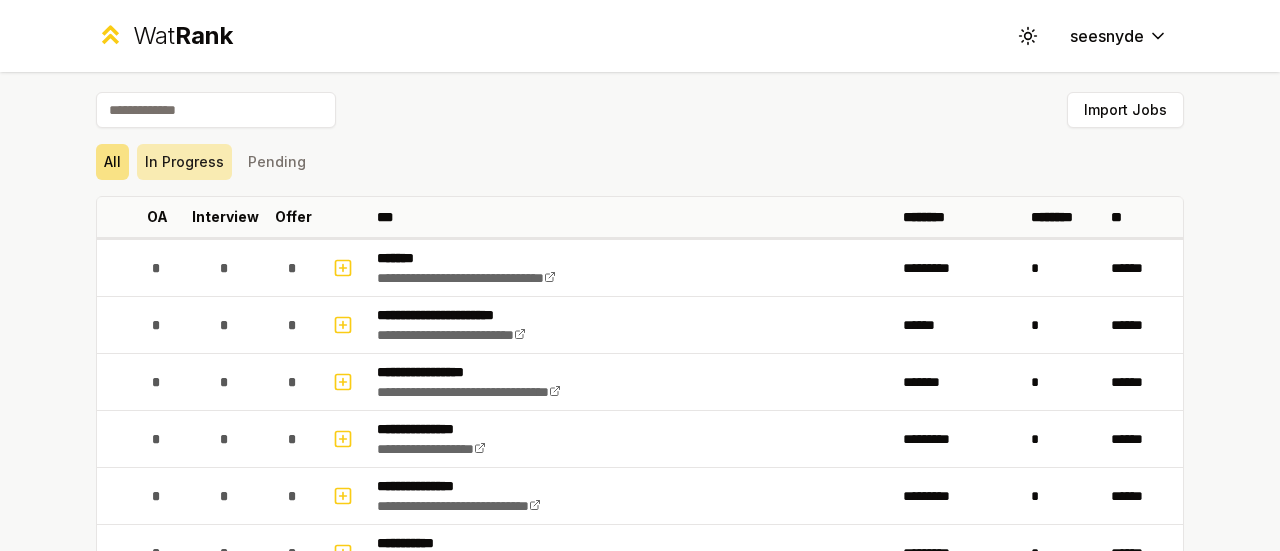 click on "In Progress" at bounding box center [184, 162] 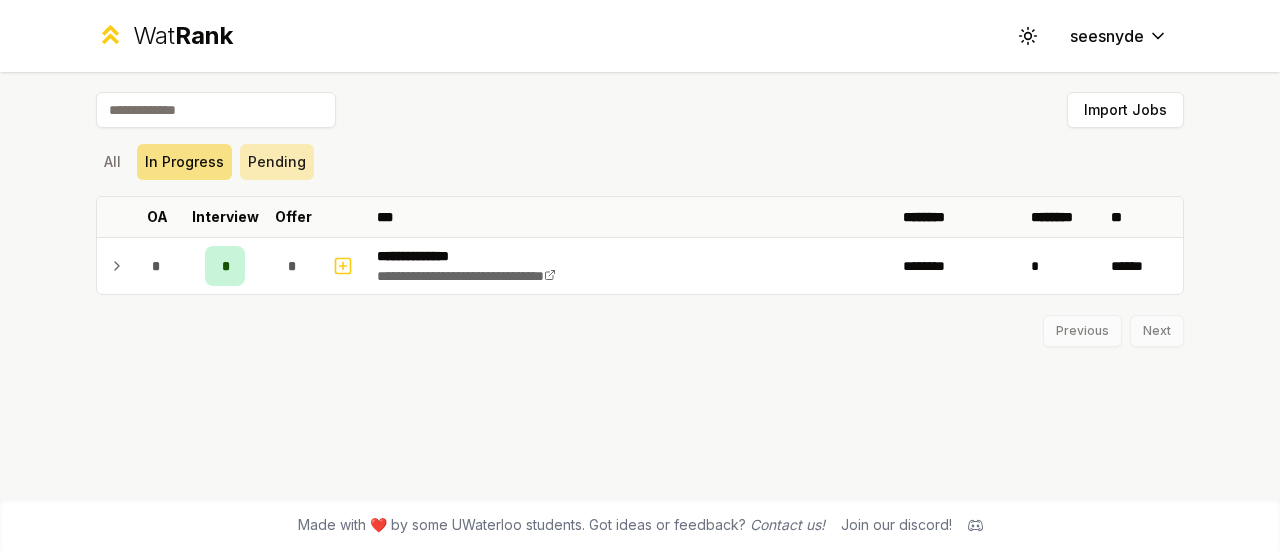 click on "Pending" at bounding box center [277, 162] 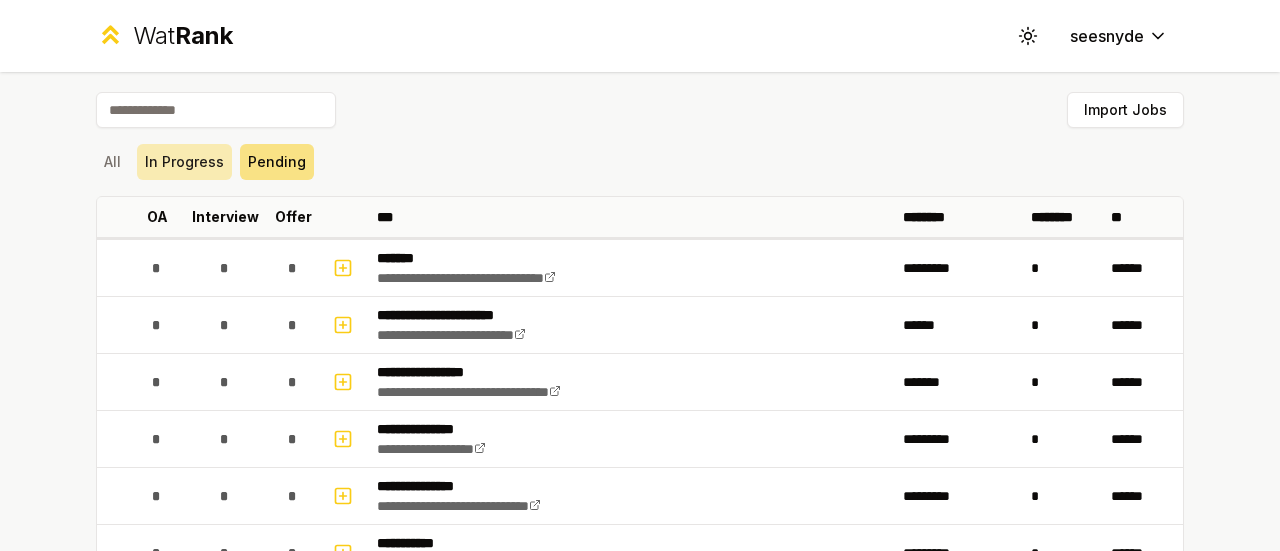 click on "In Progress" at bounding box center (184, 162) 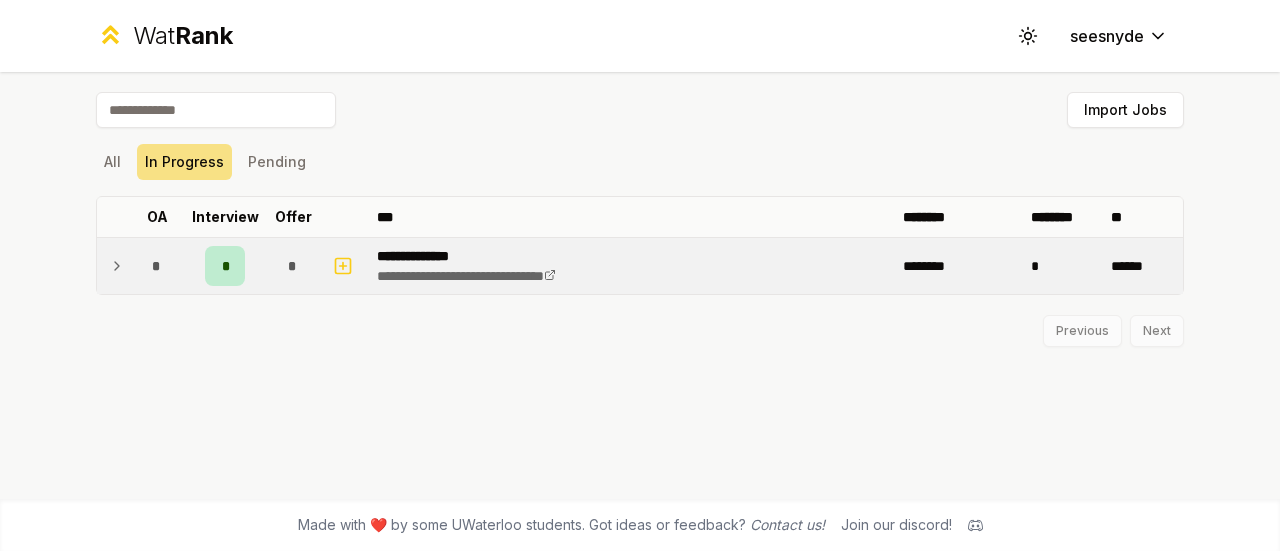 click 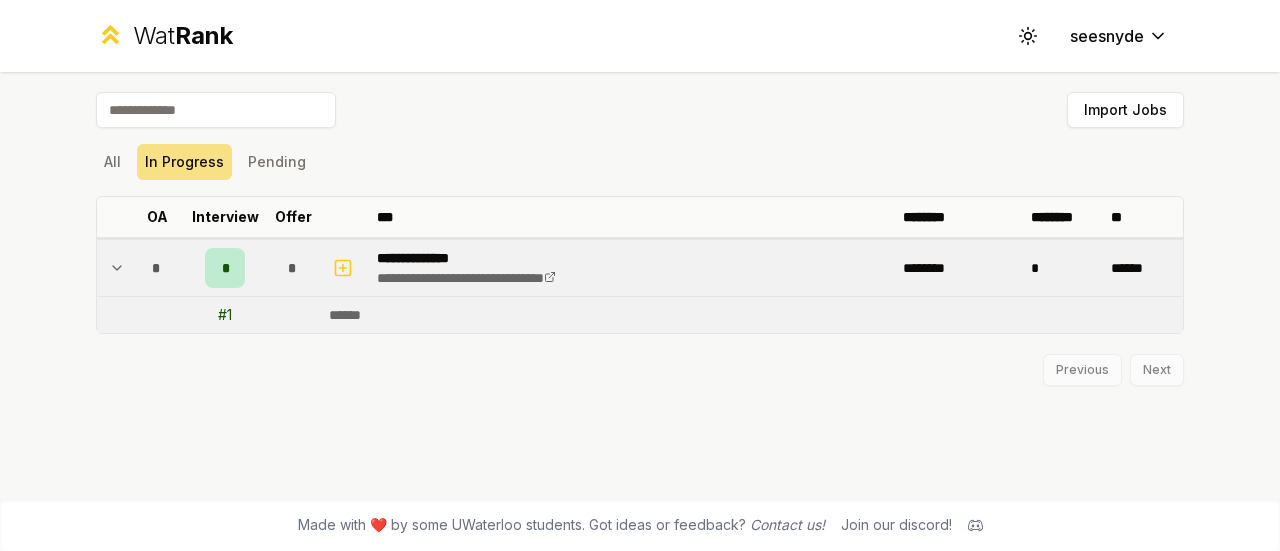 click on "# 1" at bounding box center (225, 315) 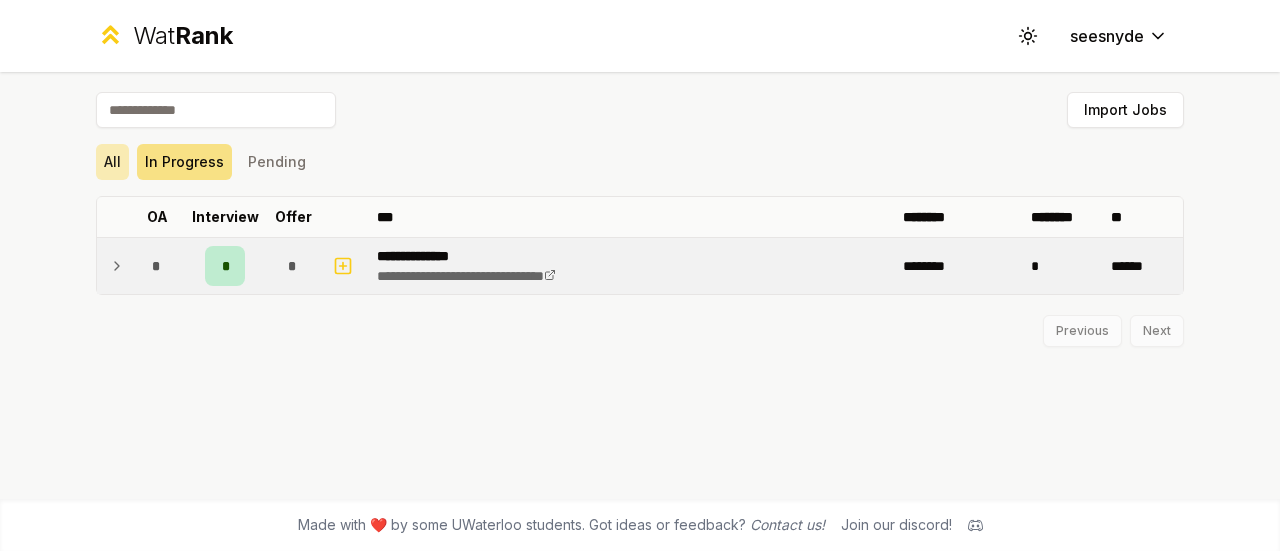 click on "All" at bounding box center (112, 162) 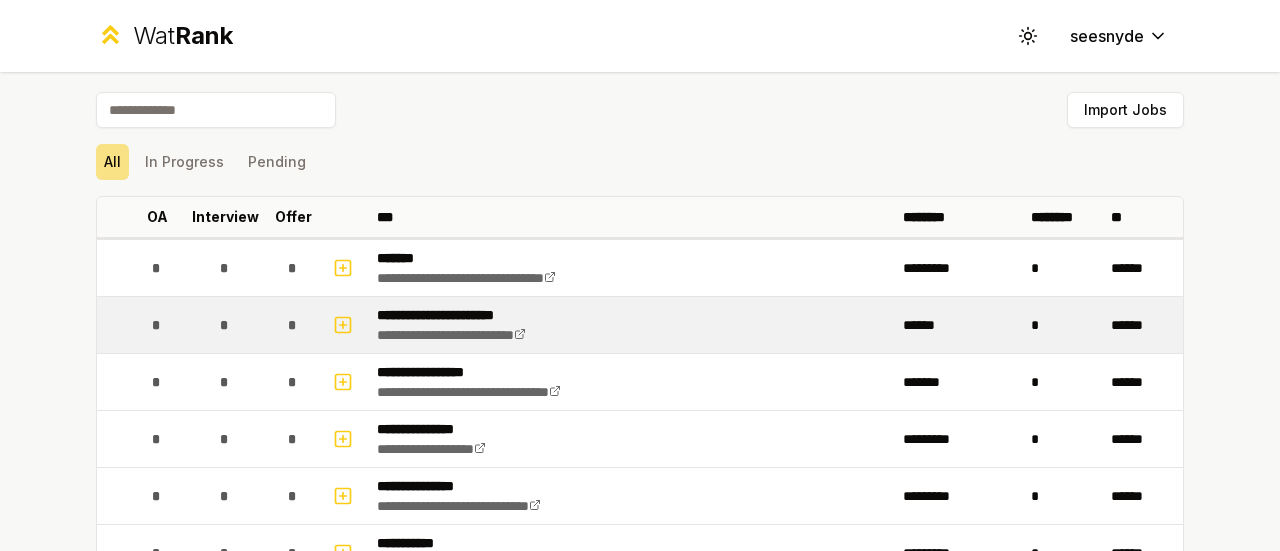 scroll, scrollTop: 0, scrollLeft: 0, axis: both 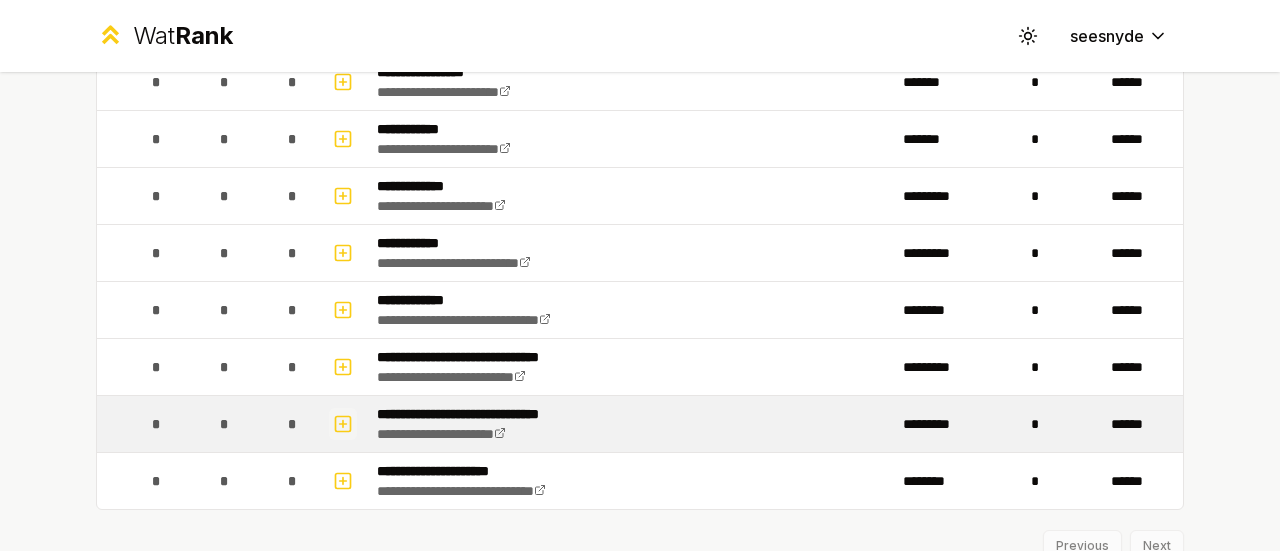 click at bounding box center [343, 424] 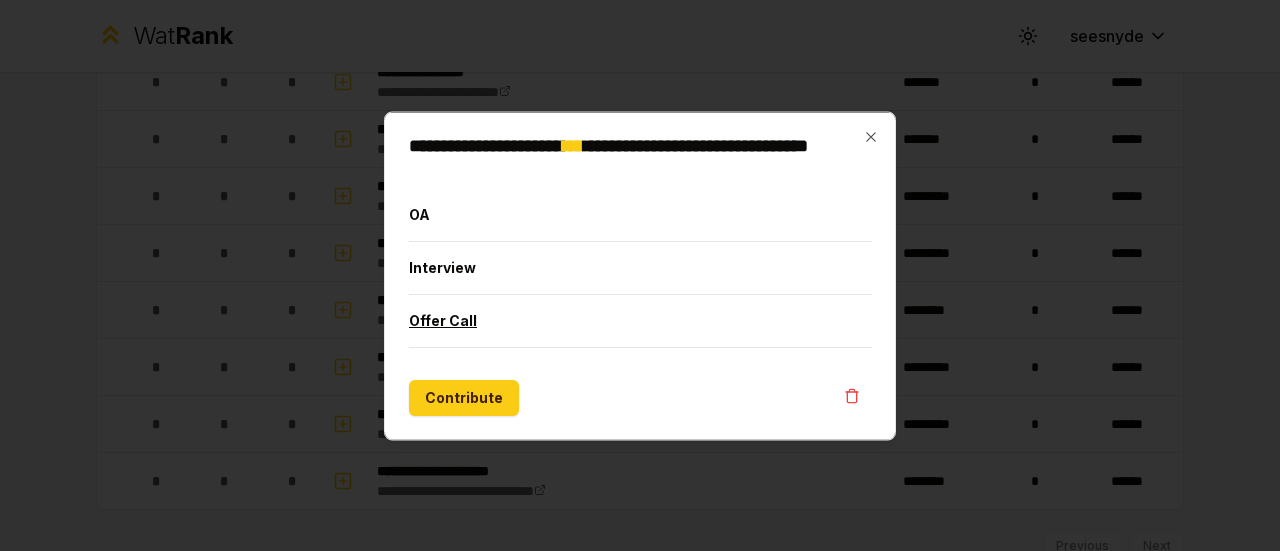 click on "Offer Call" at bounding box center (640, 320) 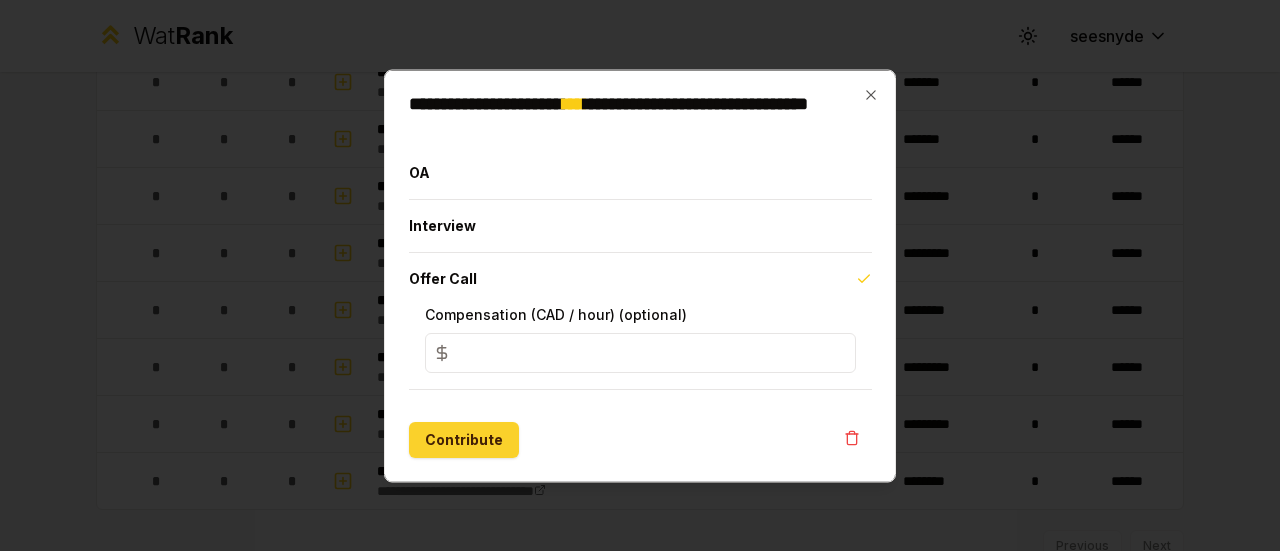 click on "Contribute" at bounding box center (464, 439) 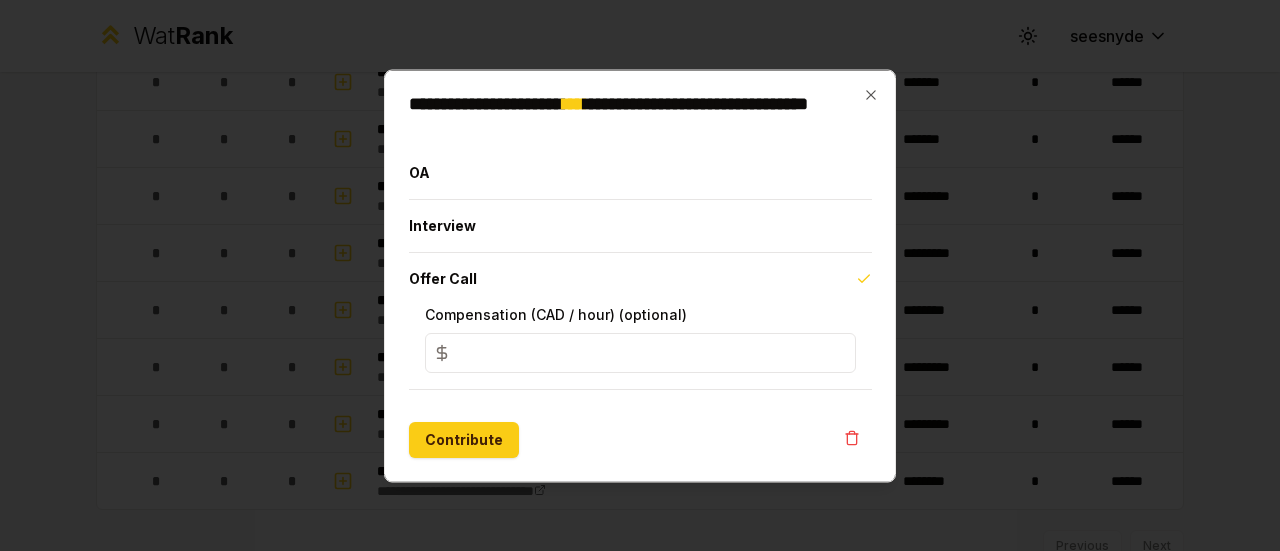 scroll, scrollTop: 0, scrollLeft: 0, axis: both 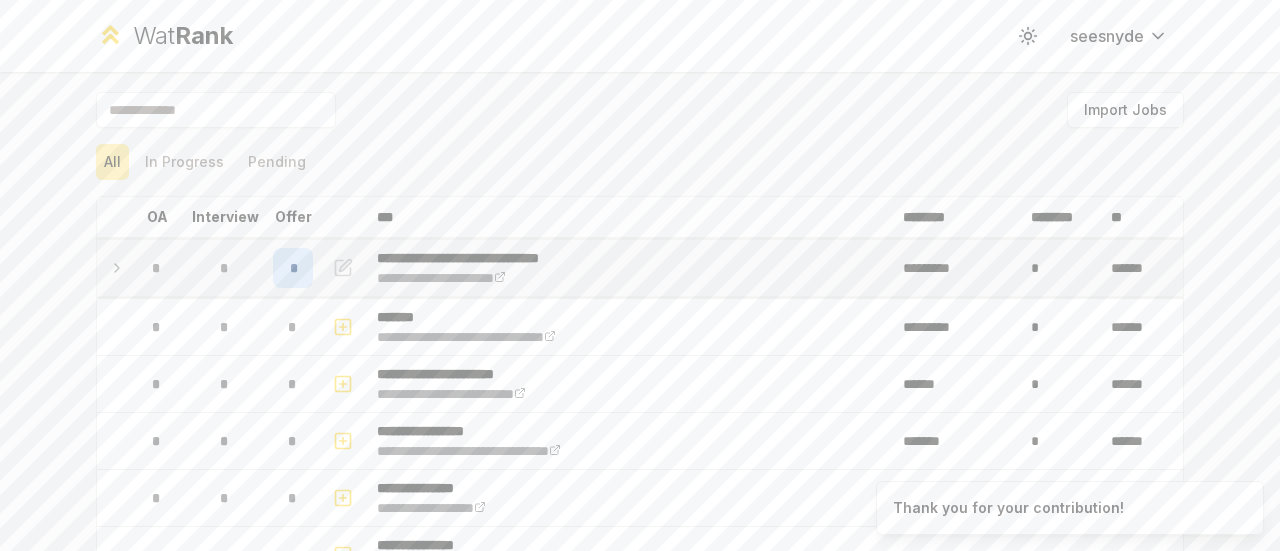 click on "*" at bounding box center (293, 268) 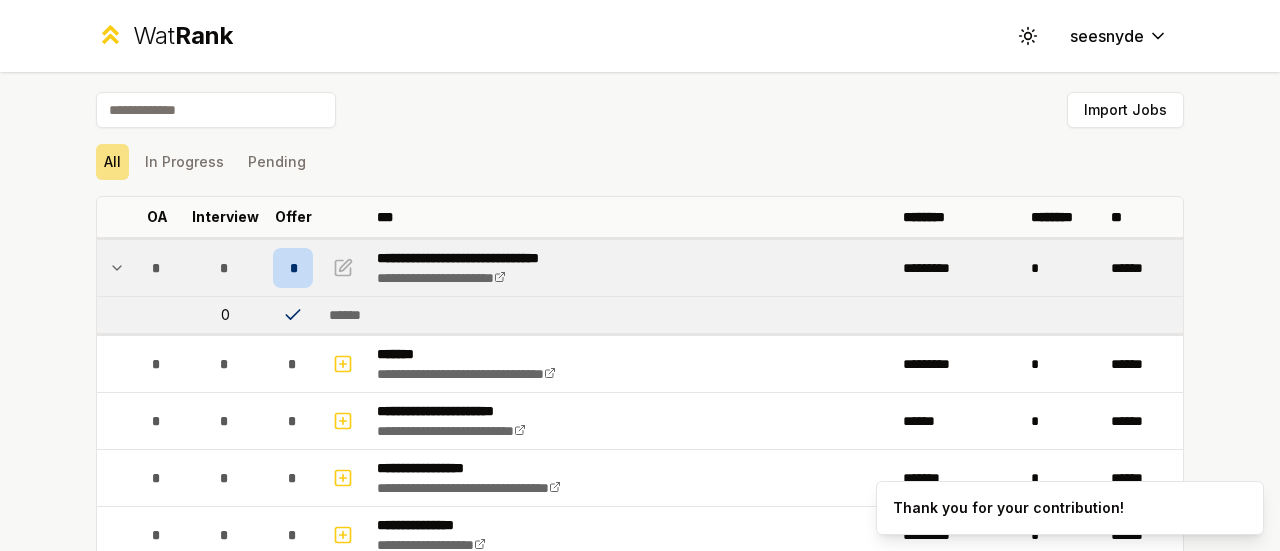 click on "*" at bounding box center [293, 268] 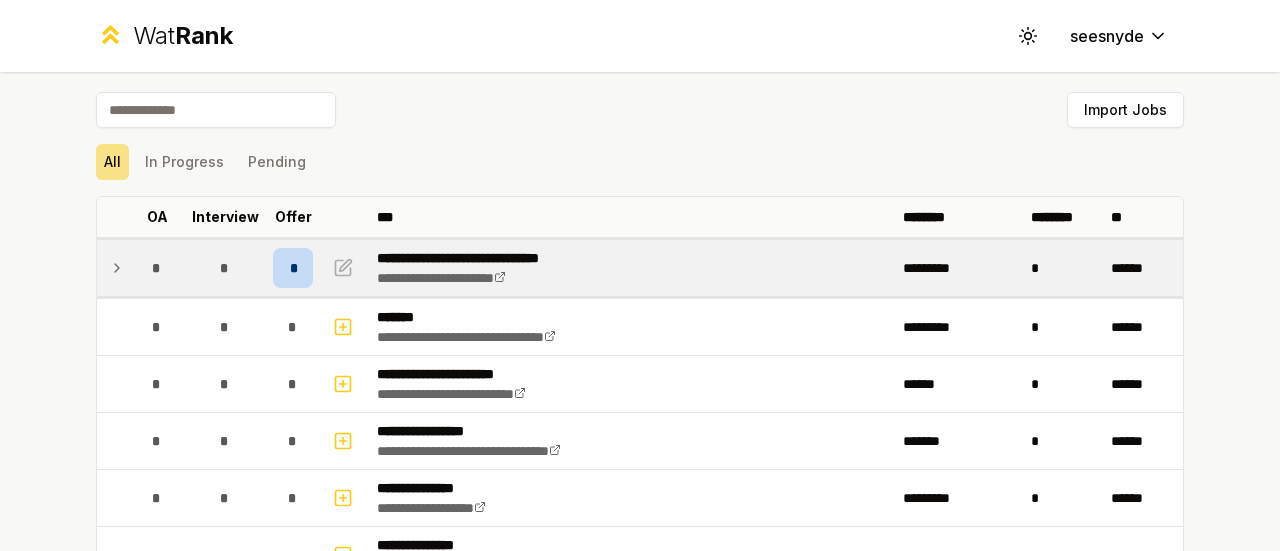click on "*" at bounding box center (293, 268) 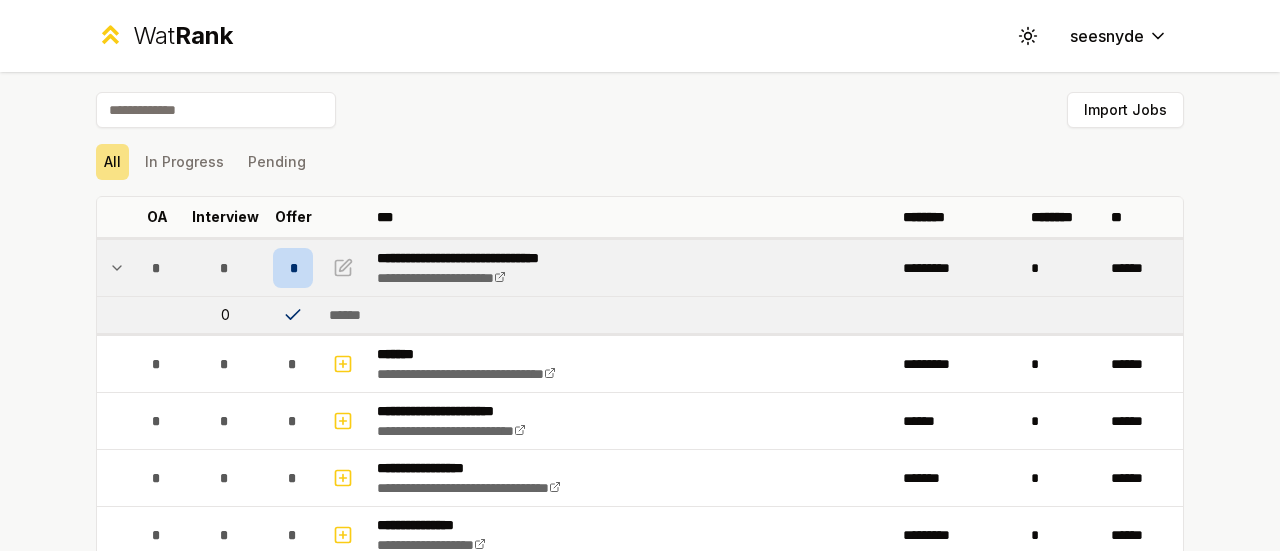 click on "*" at bounding box center [293, 268] 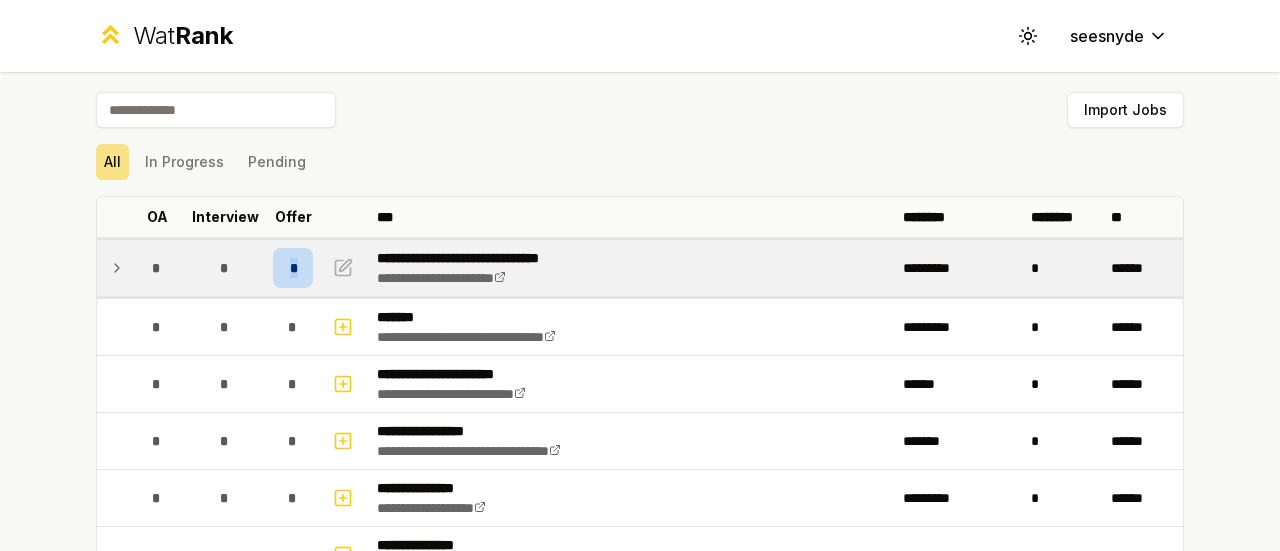 click on "*" at bounding box center (293, 268) 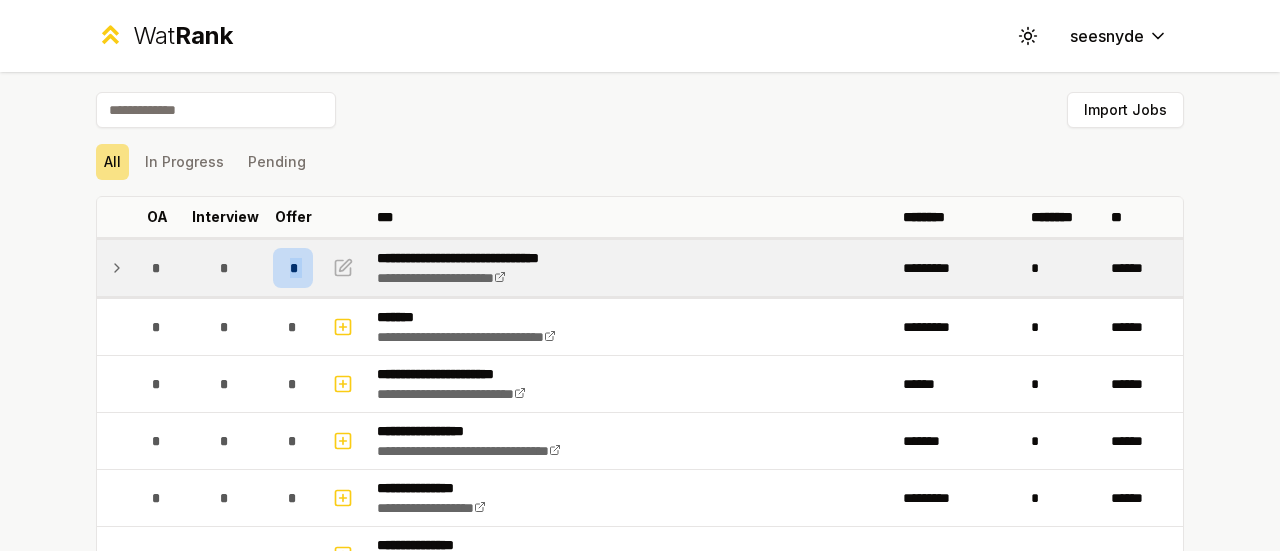 click on "*" at bounding box center (293, 268) 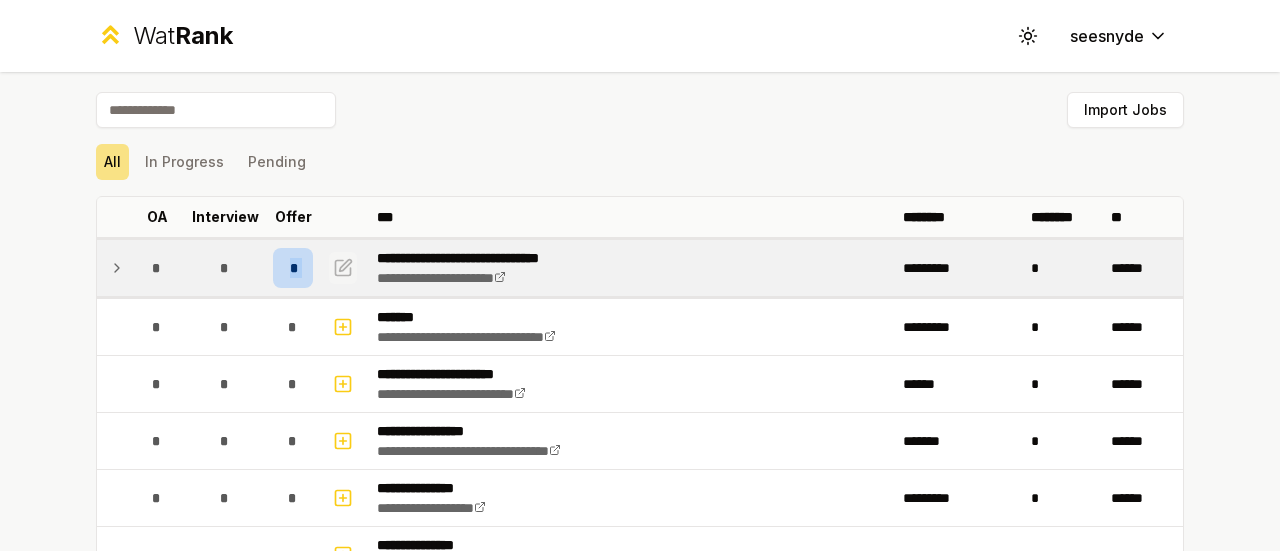 click 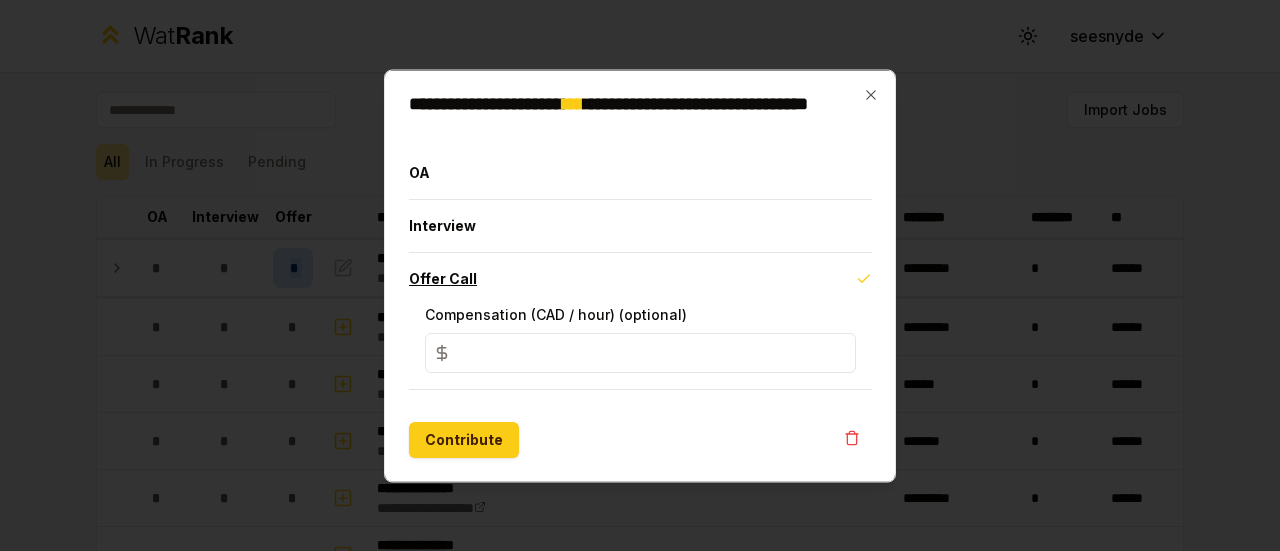 click on "Offer Call" at bounding box center [640, 278] 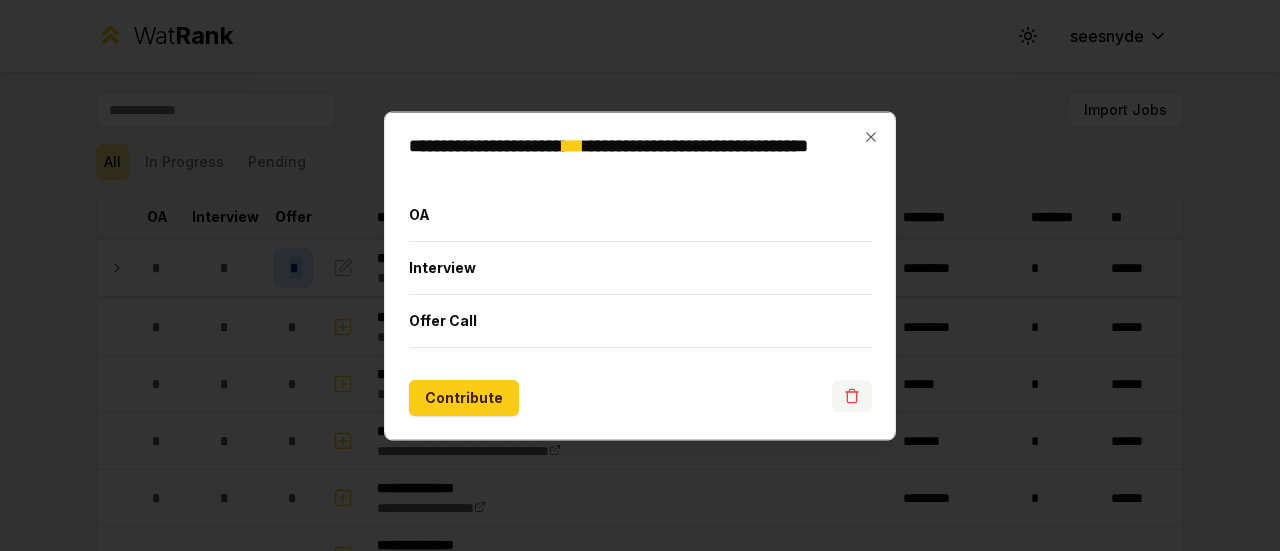 click 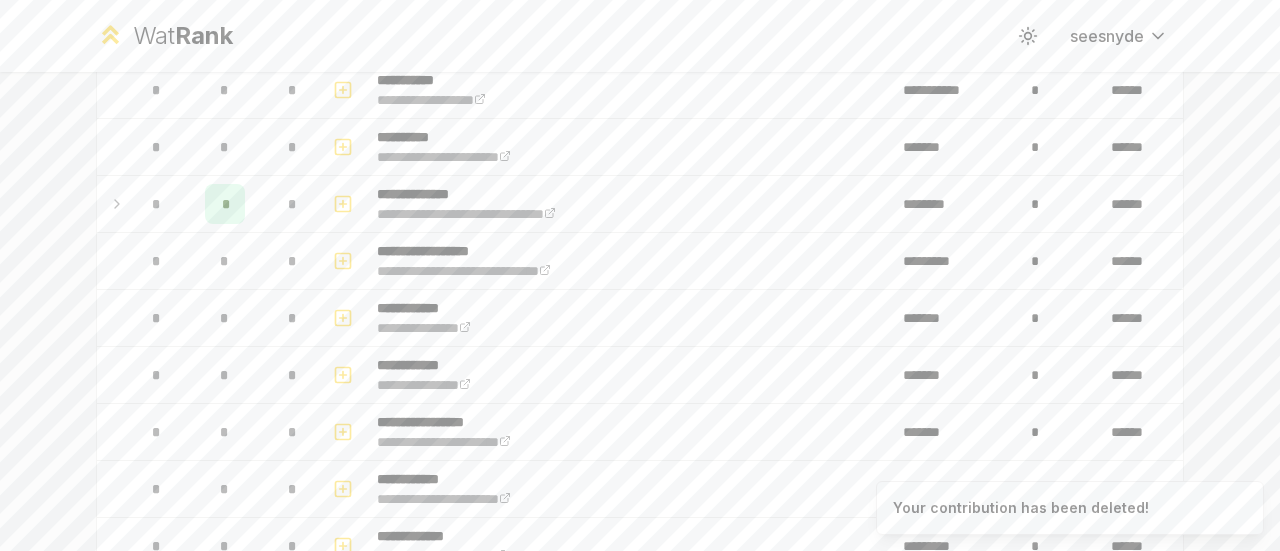scroll, scrollTop: 1770, scrollLeft: 0, axis: vertical 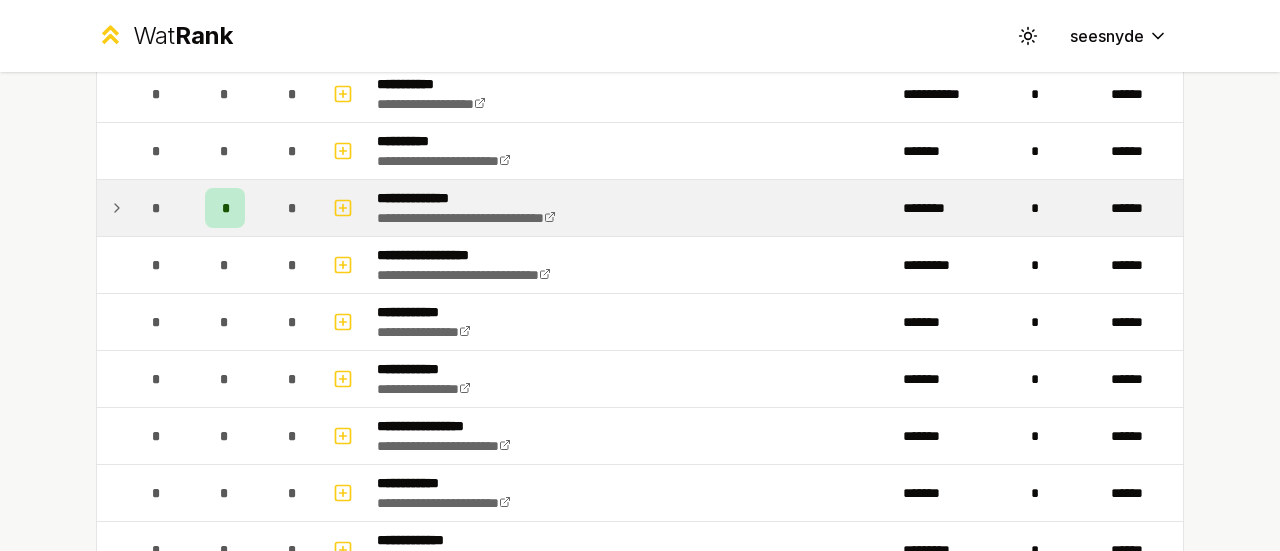click 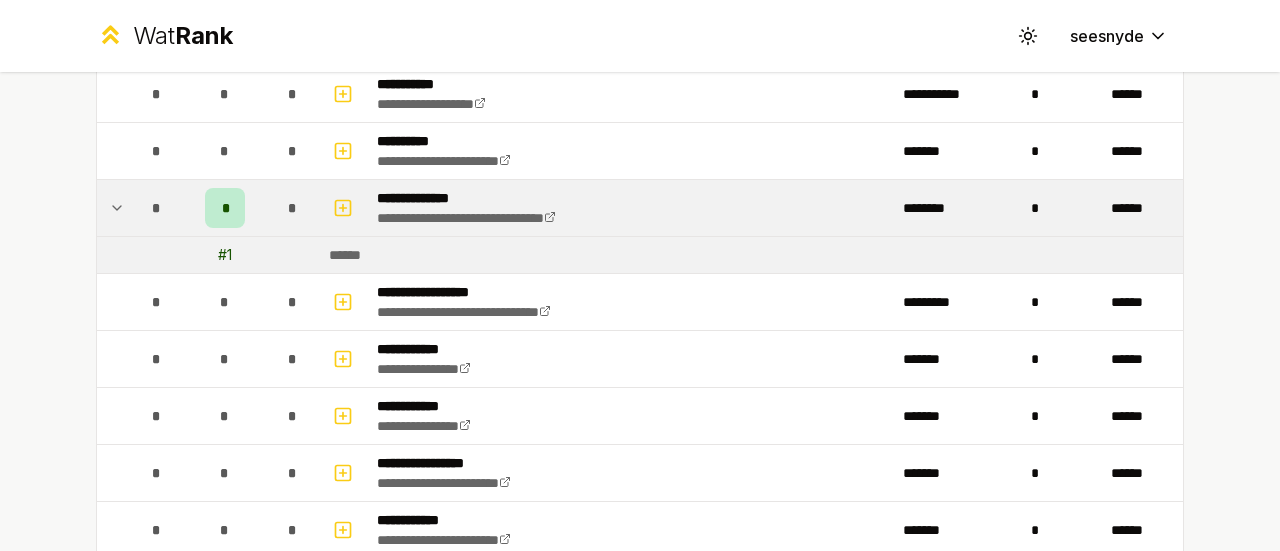click 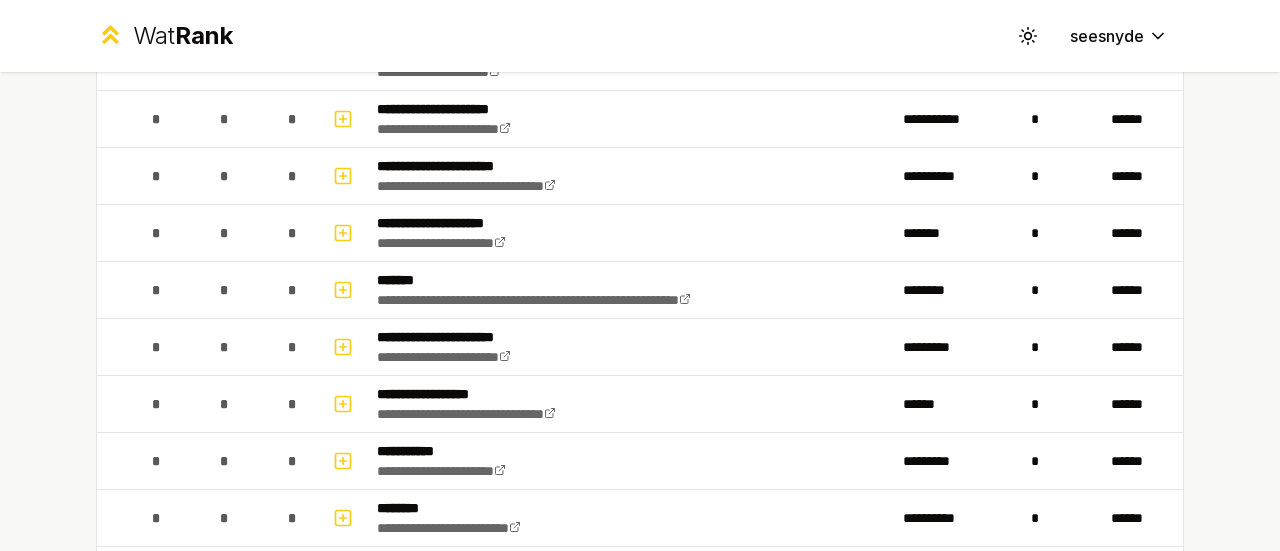scroll, scrollTop: 0, scrollLeft: 0, axis: both 